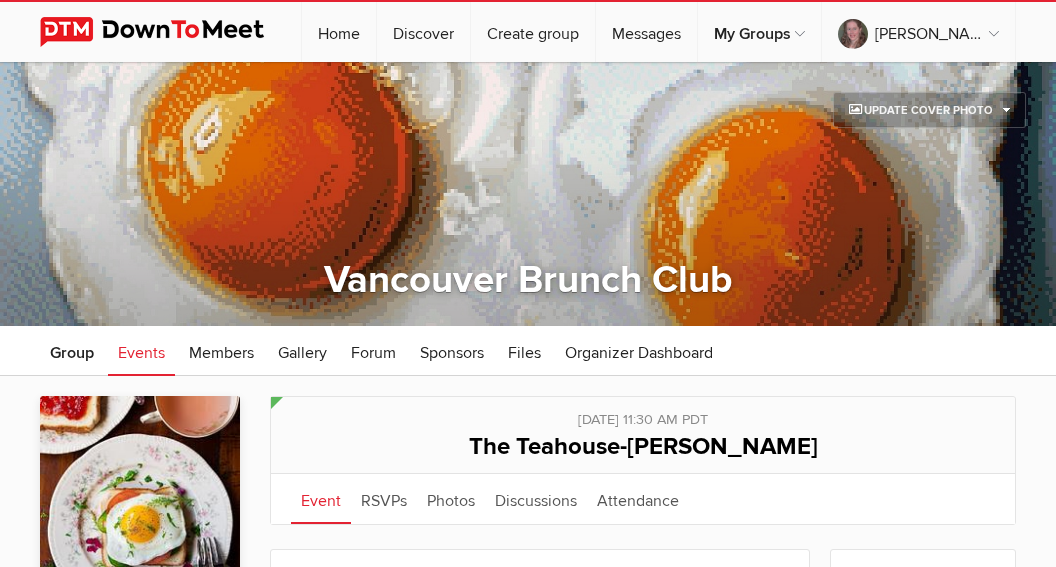 scroll, scrollTop: 1570, scrollLeft: 0, axis: vertical 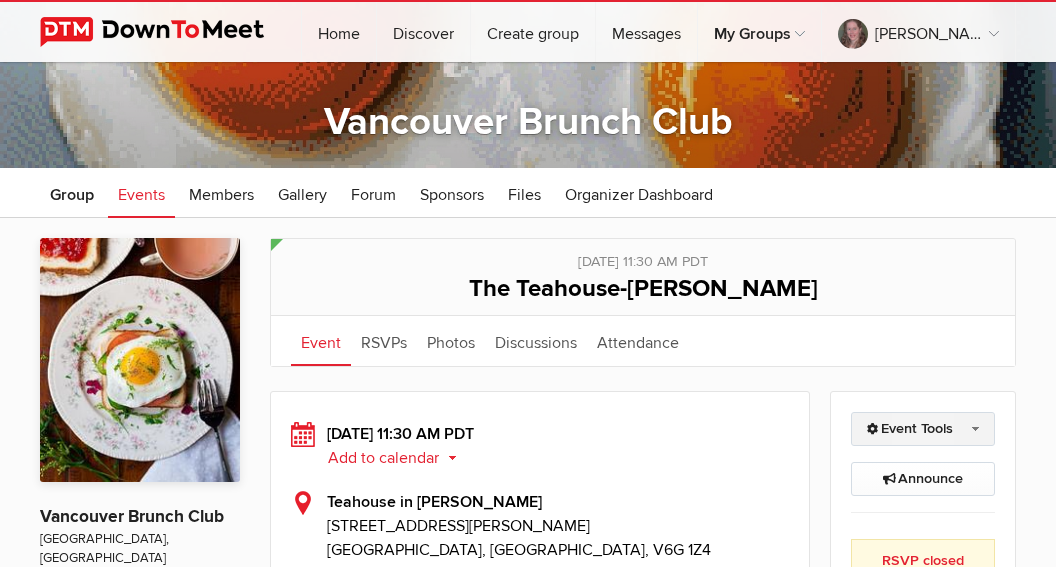 click on "Event Tools" 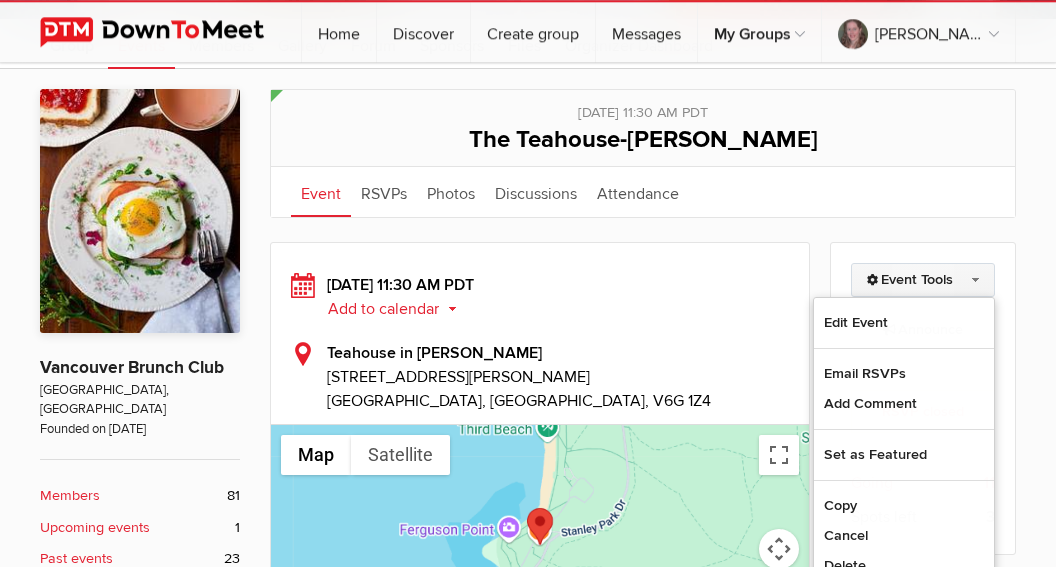 scroll, scrollTop: 313, scrollLeft: 0, axis: vertical 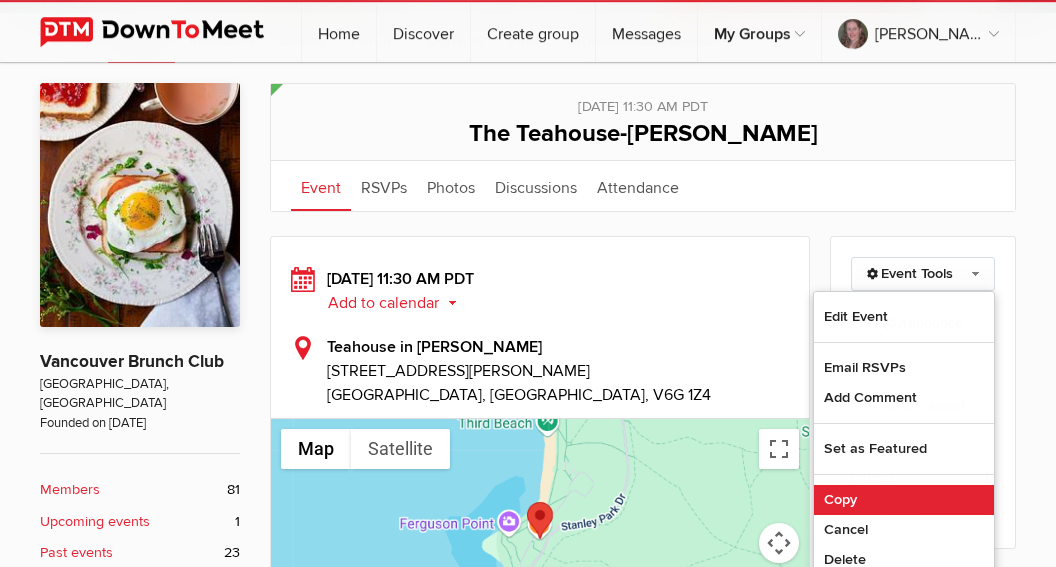 click on "Copy" 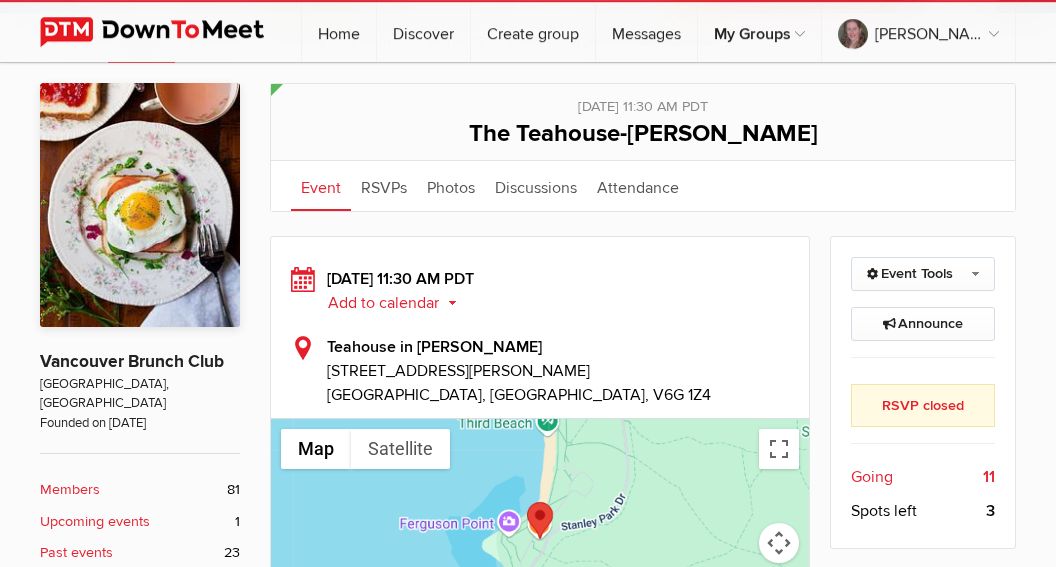 select on "Canada" 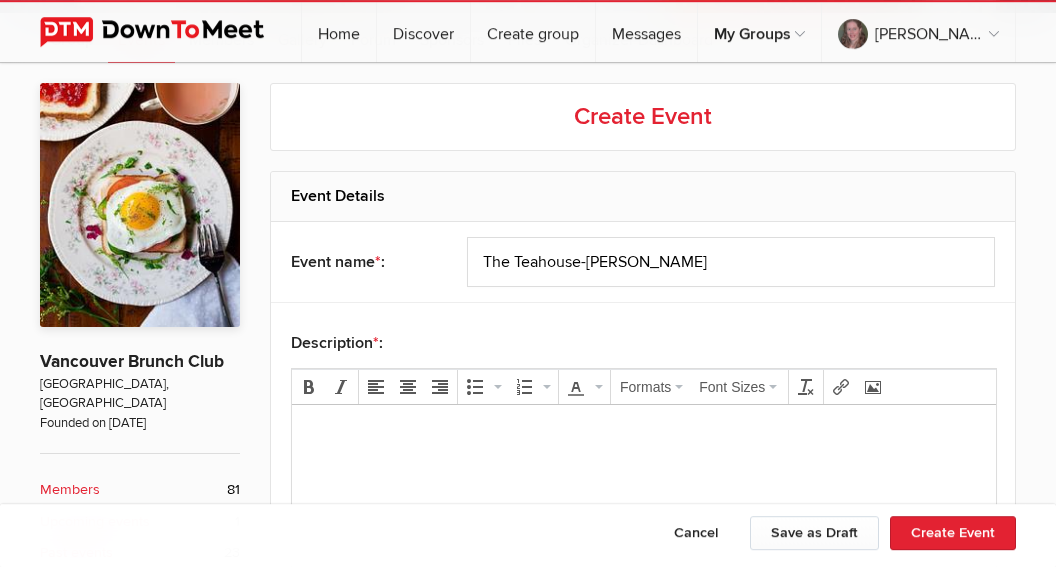 scroll, scrollTop: 0, scrollLeft: 0, axis: both 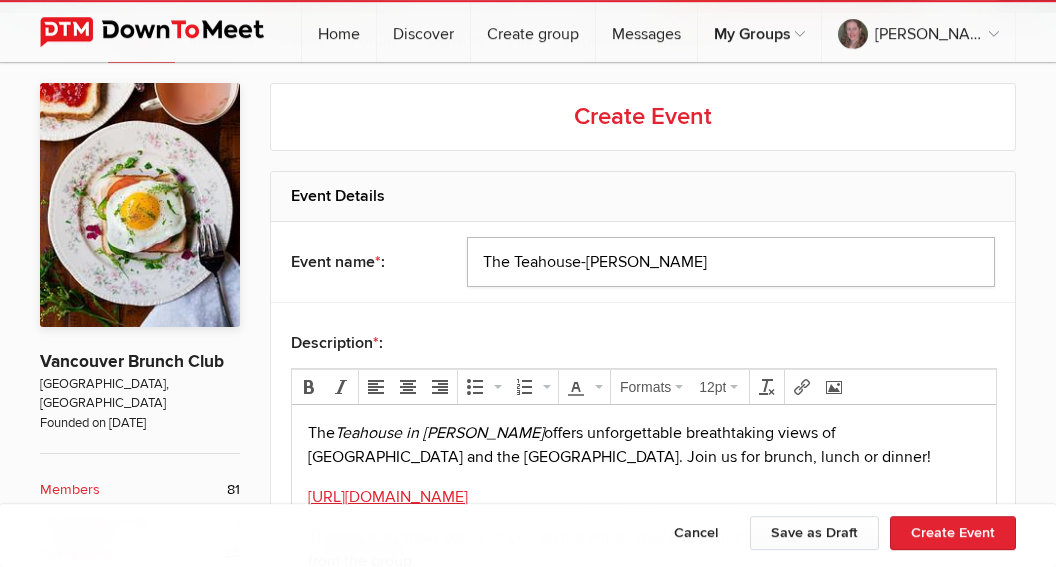 drag, startPoint x: 697, startPoint y: 255, endPoint x: 408, endPoint y: 248, distance: 289.08478 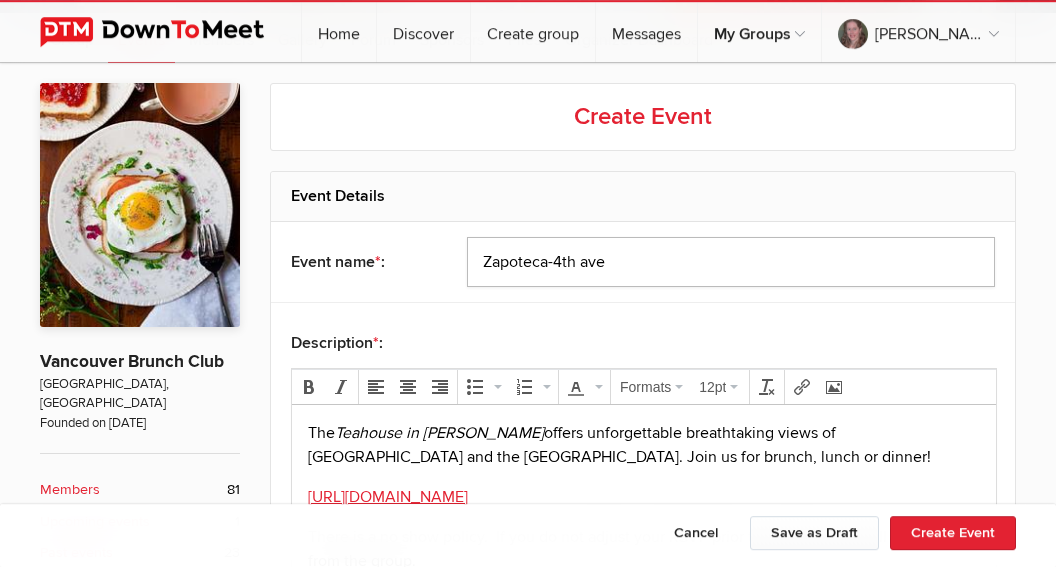 type on "Zapoteca-4th ave" 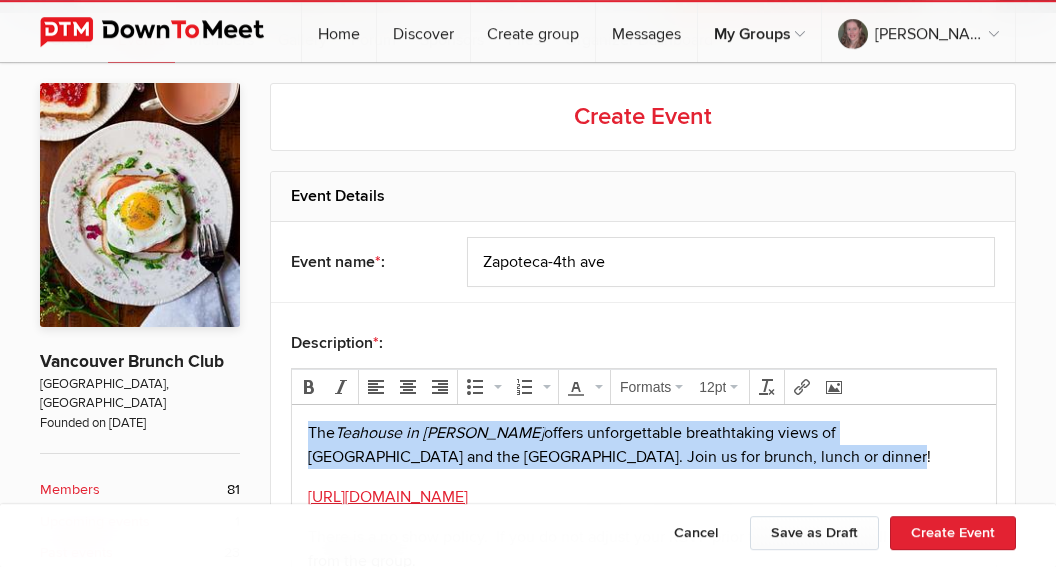 drag, startPoint x: 750, startPoint y: 458, endPoint x: 285, endPoint y: 407, distance: 467.78842 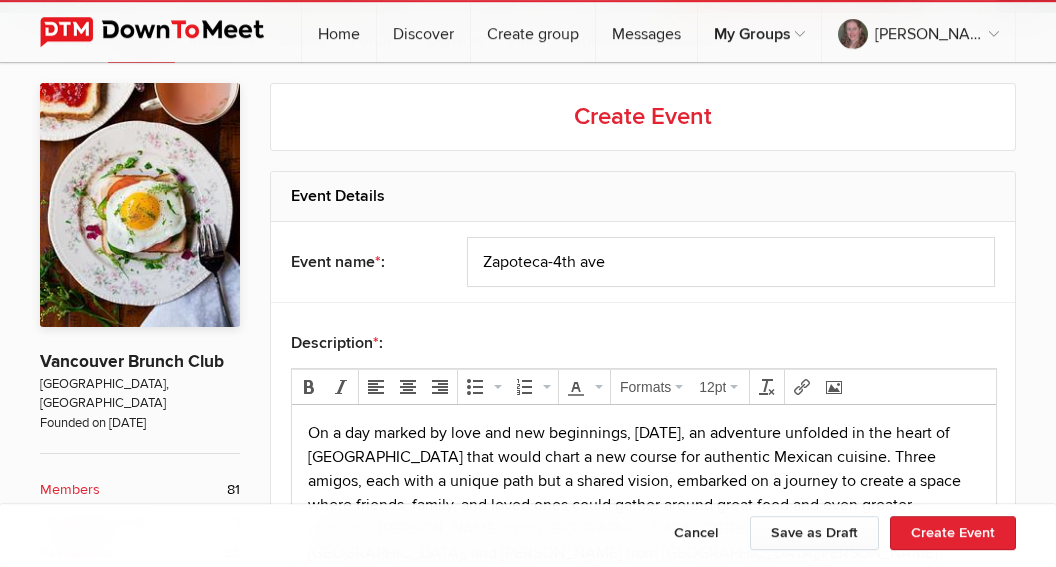 type 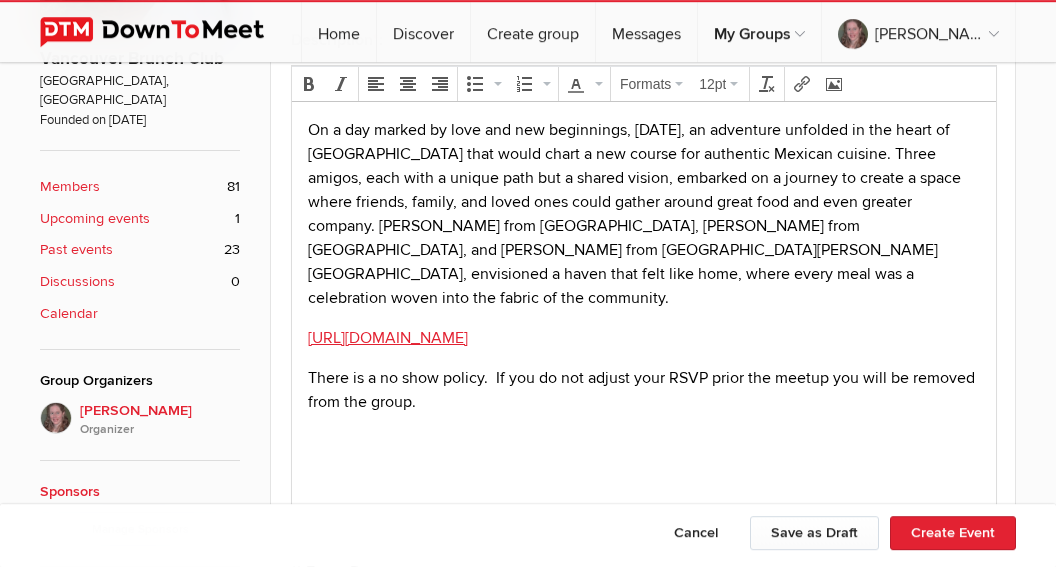 scroll, scrollTop: 623, scrollLeft: 0, axis: vertical 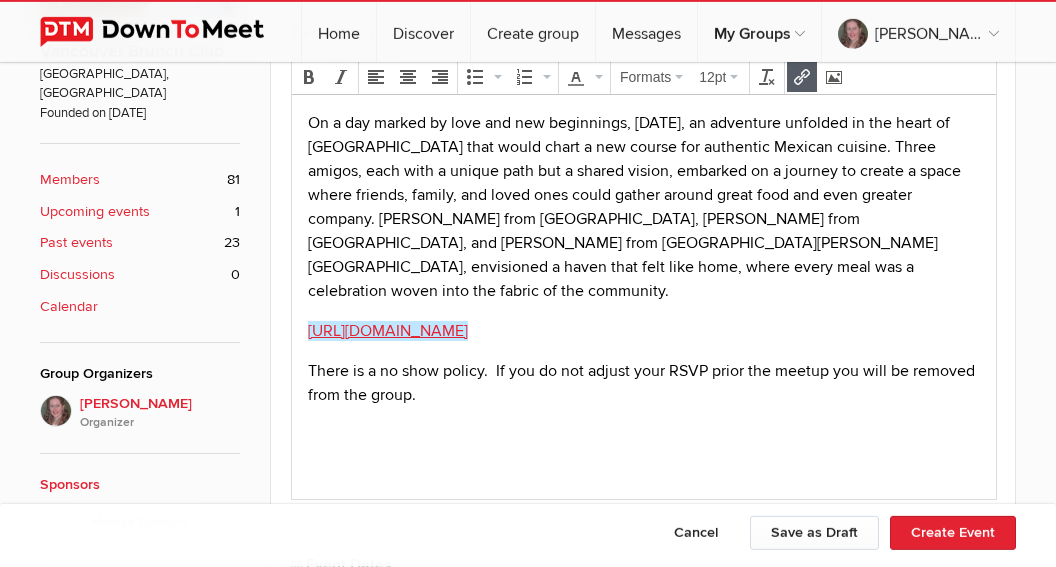 drag, startPoint x: 638, startPoint y: 300, endPoint x: 308, endPoint y: 318, distance: 330.49054 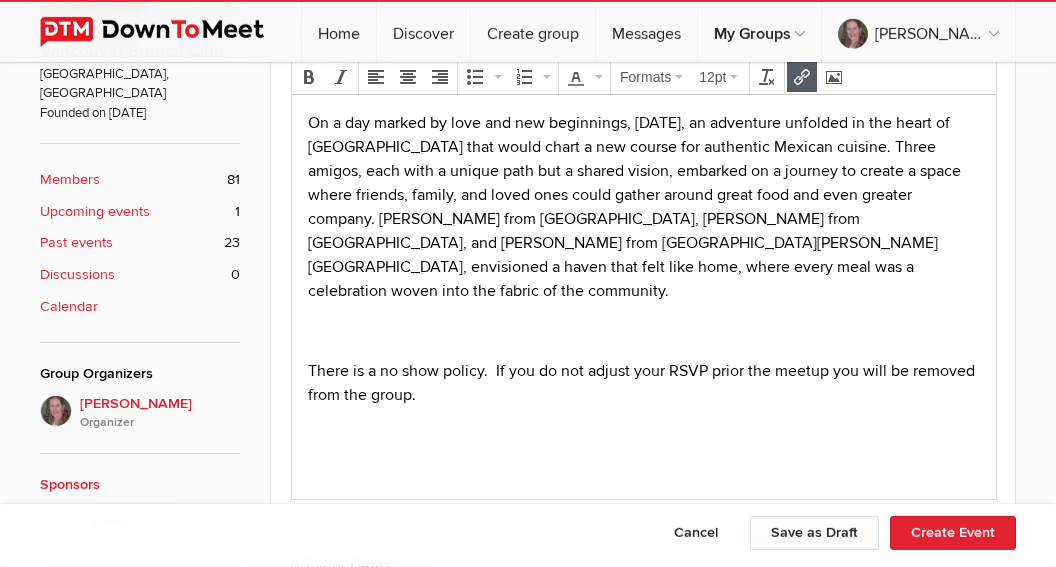 click at bounding box center [802, 77] 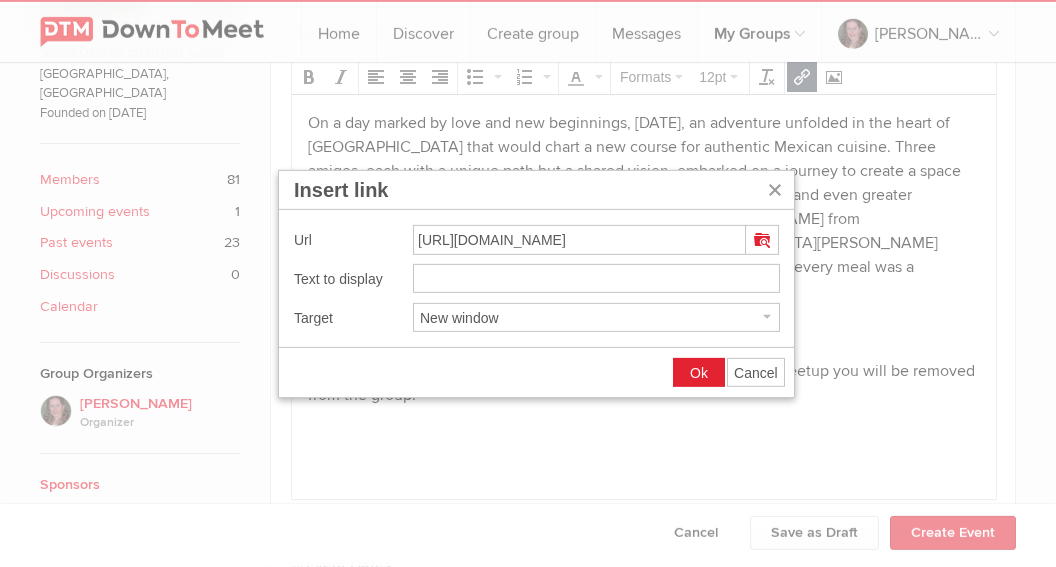 drag, startPoint x: 713, startPoint y: 240, endPoint x: 377, endPoint y: 219, distance: 336.6556 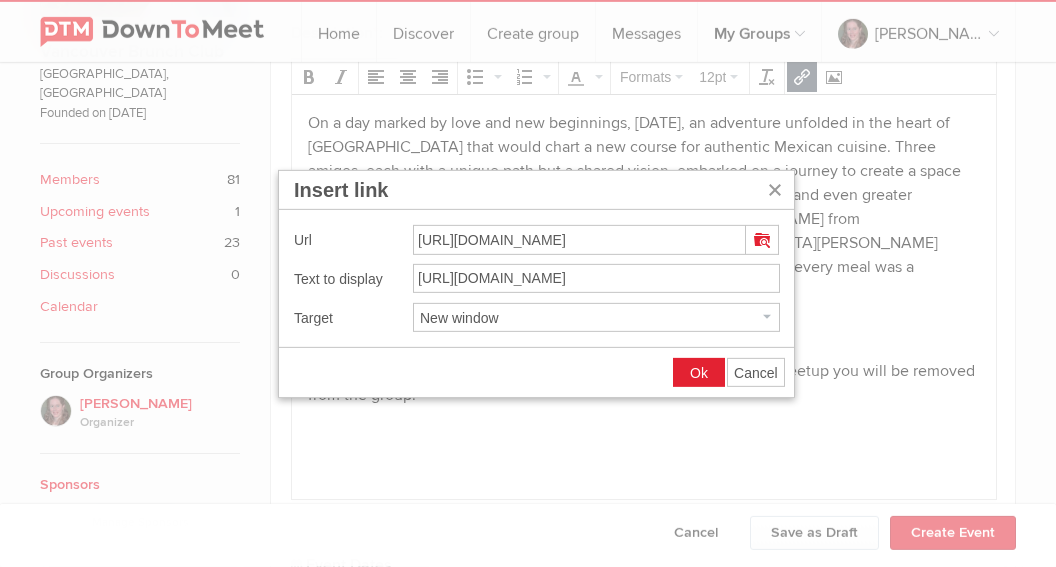 type on "https://zapoteca.com/kitsilano/menu-kitsilano/" 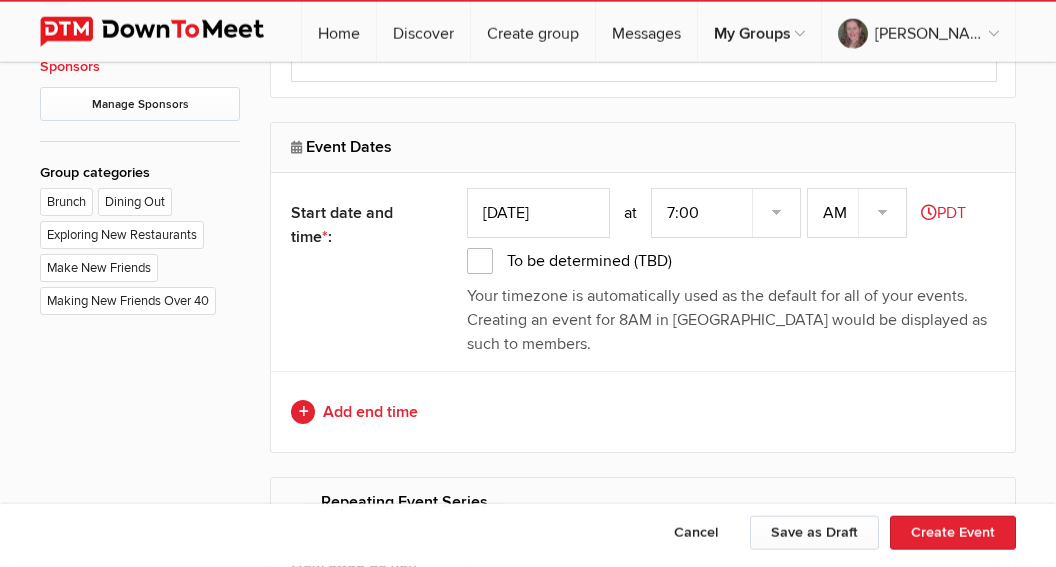 scroll, scrollTop: 1080, scrollLeft: 0, axis: vertical 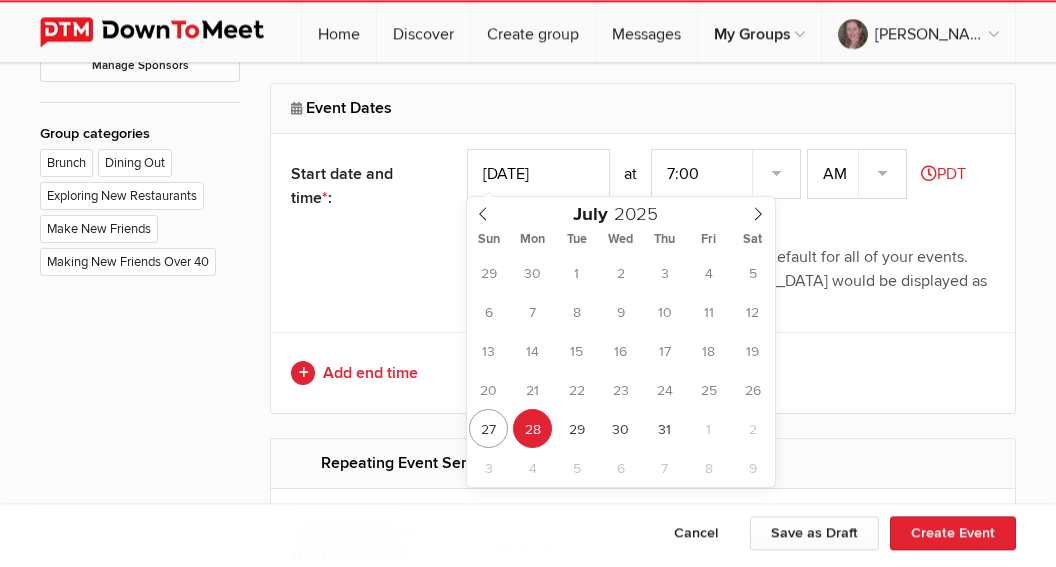 click on "Jul 28, 2025" 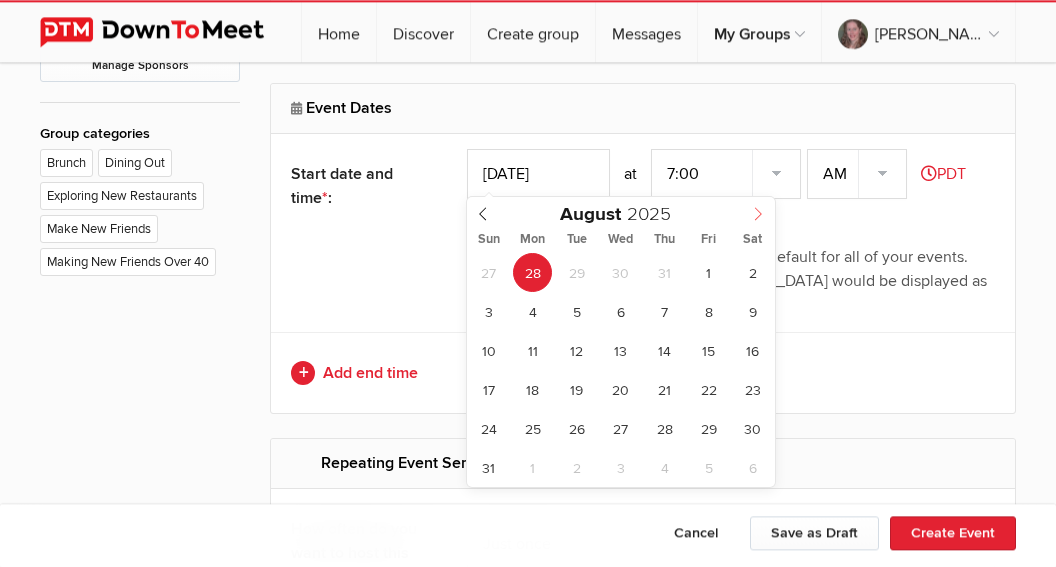 click 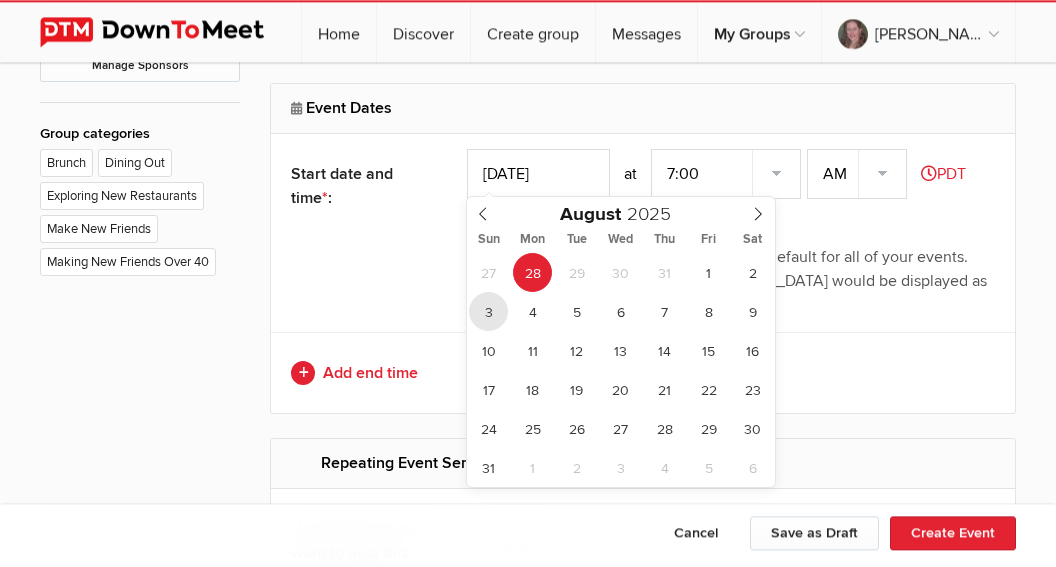 type on "Aug 03, 2025" 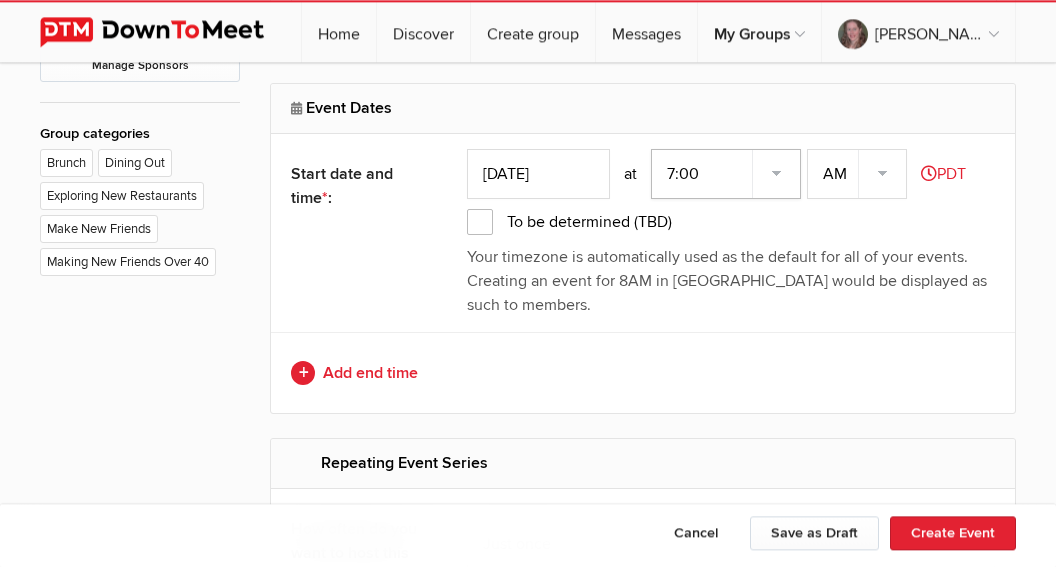 scroll, scrollTop: 1079, scrollLeft: 0, axis: vertical 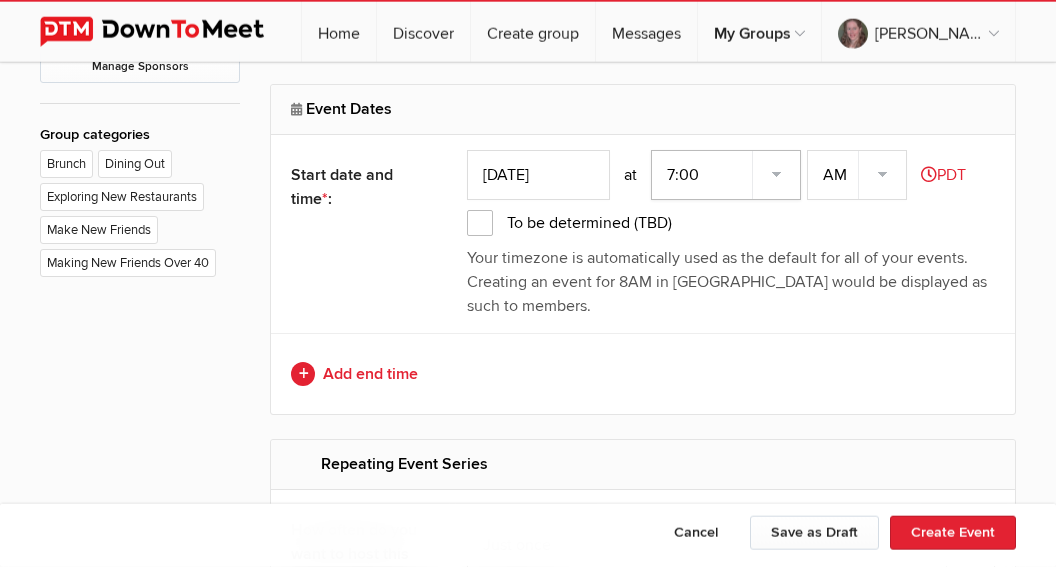 click on "7:00 7:15 7:30 7:45 8:00 8:15 8:30 8:45 9:00 9:15 9:30 9:45 10:00 10:15 10:30 10:45 11:00 11:15 11:30 11:45 12:00 12:15 12:30 12:45 1:00 1:15 1:30 1:45 2:00 2:15 2:30 2:45 3:00 3:15 3:30 3:45 4:00 4:15 4:30 4:45 5:00 5:15 5:30 5:45 6:00 6:15 6:30 6:45" 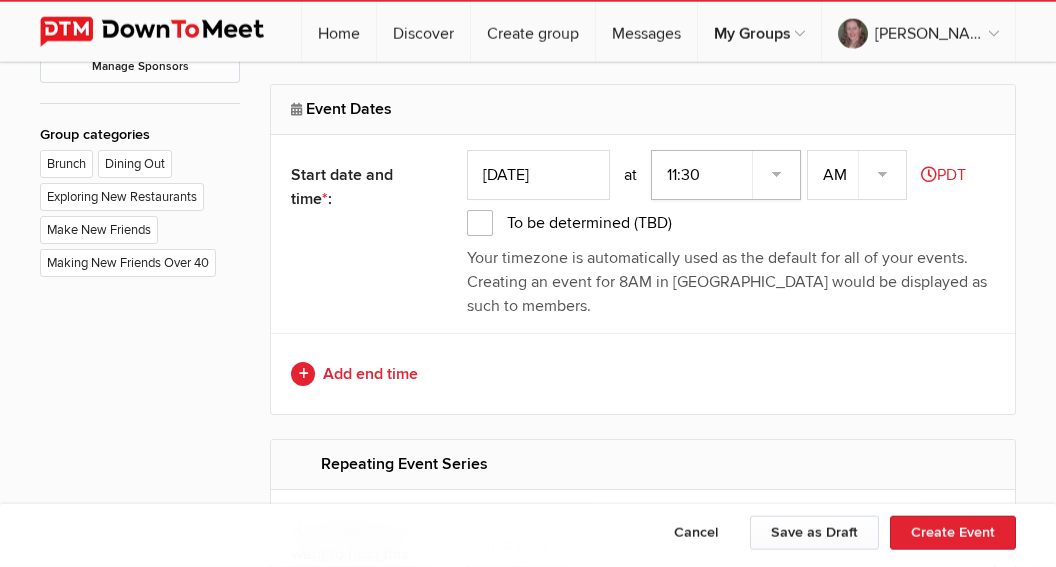 click on "11:30" 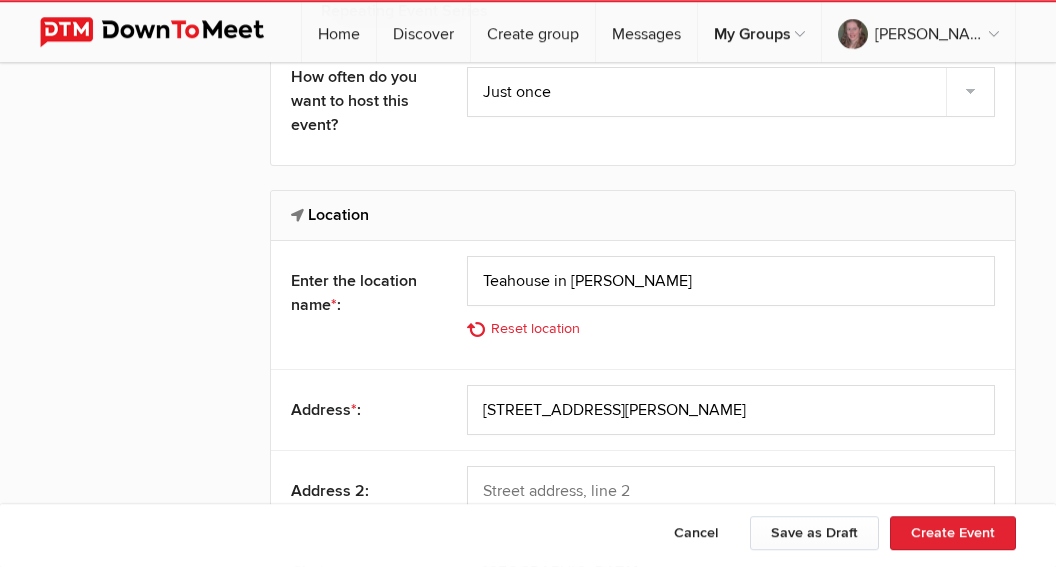 scroll, scrollTop: 1548, scrollLeft: 0, axis: vertical 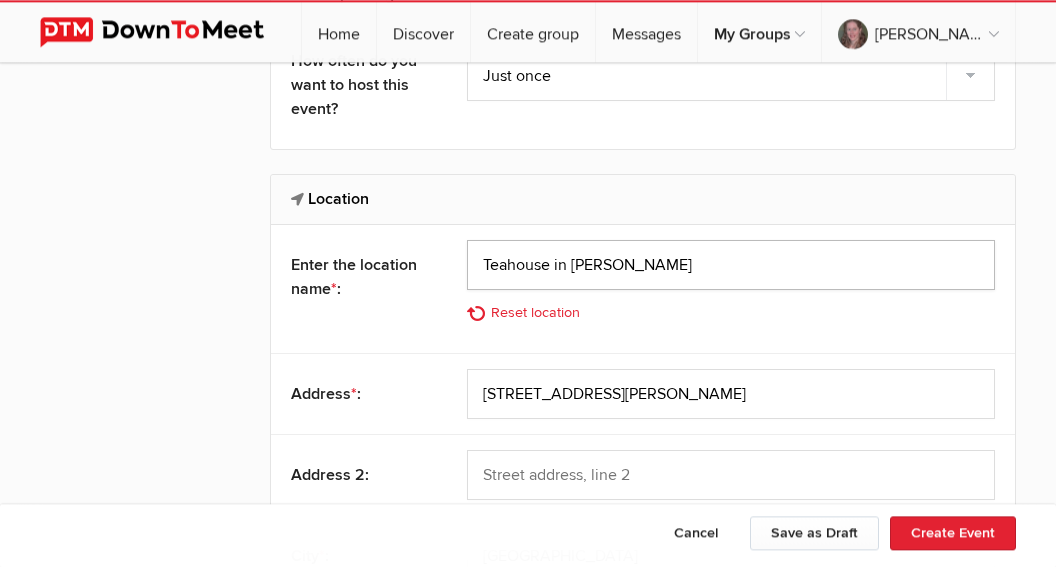 drag, startPoint x: 800, startPoint y: 266, endPoint x: 413, endPoint y: 277, distance: 387.1563 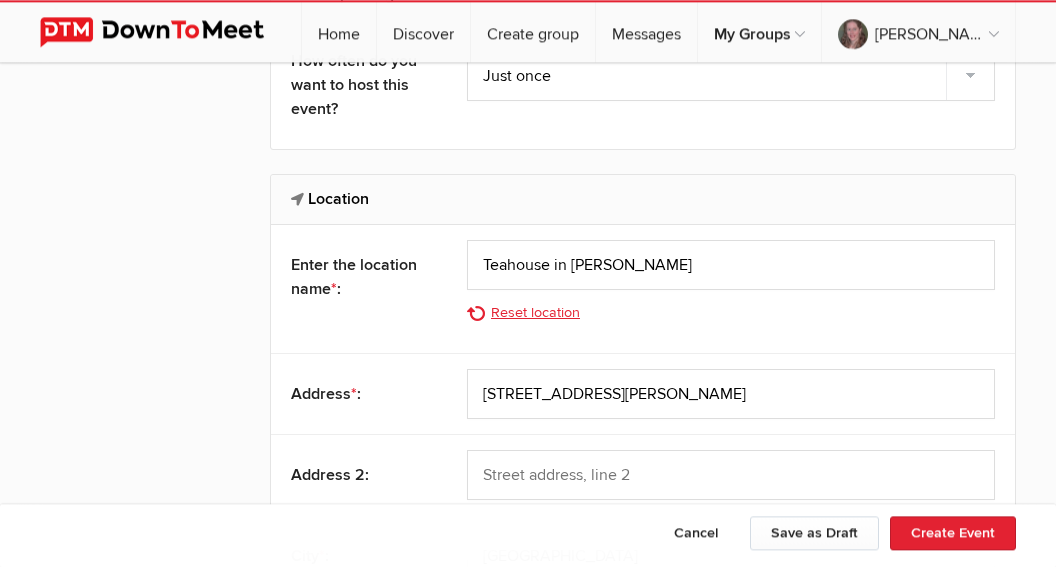 click on "Reset location" 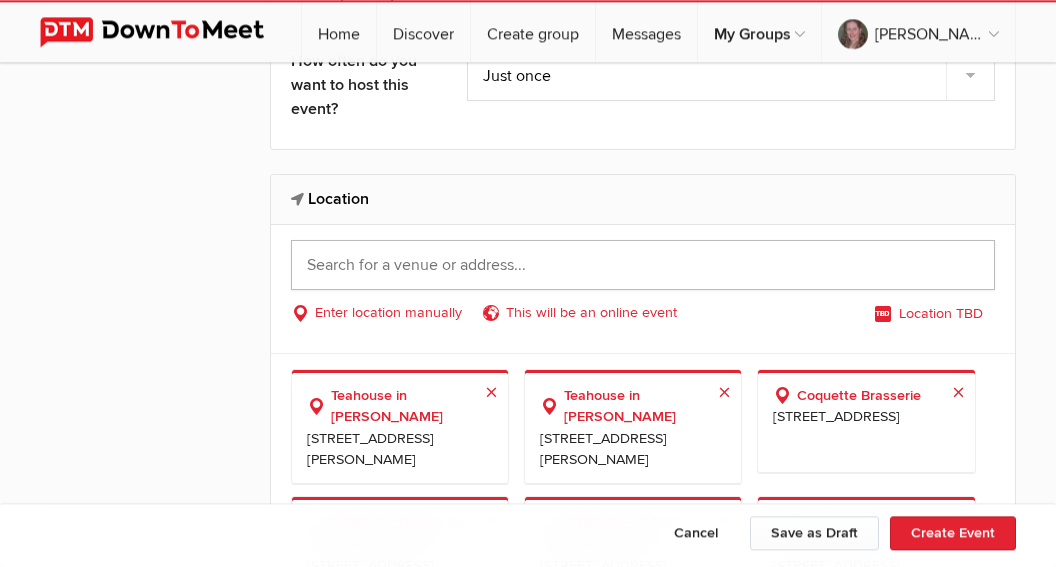 scroll, scrollTop: 1547, scrollLeft: 0, axis: vertical 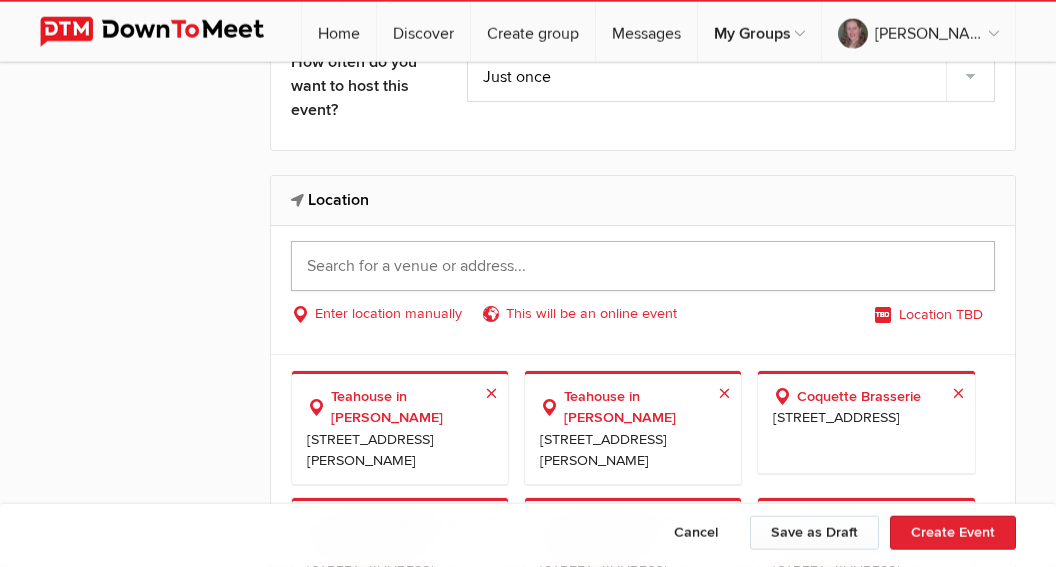 click 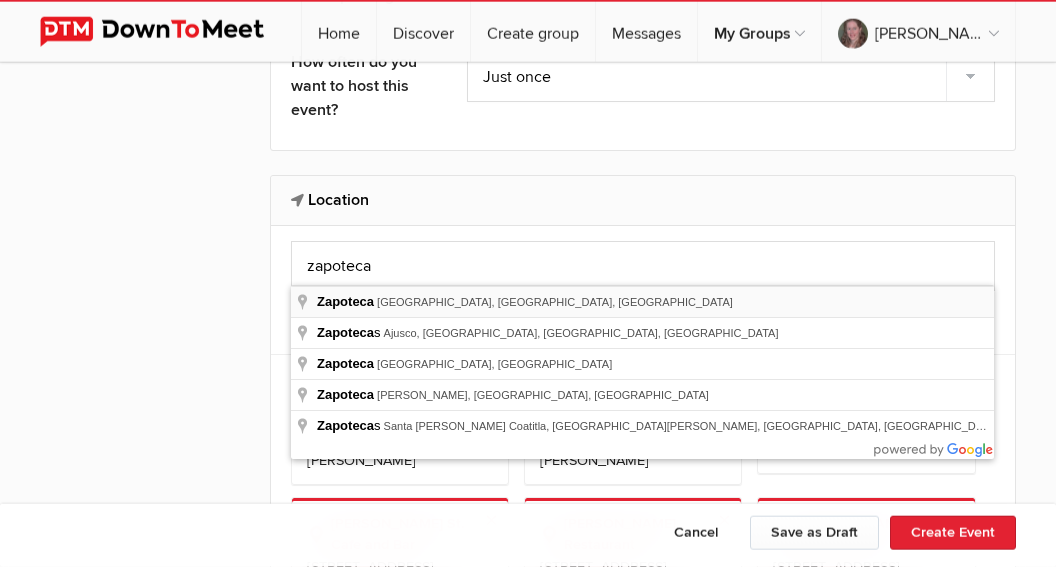 type on "Zapoteca, West 4th Avenue, Vancouver, BC, Canada" 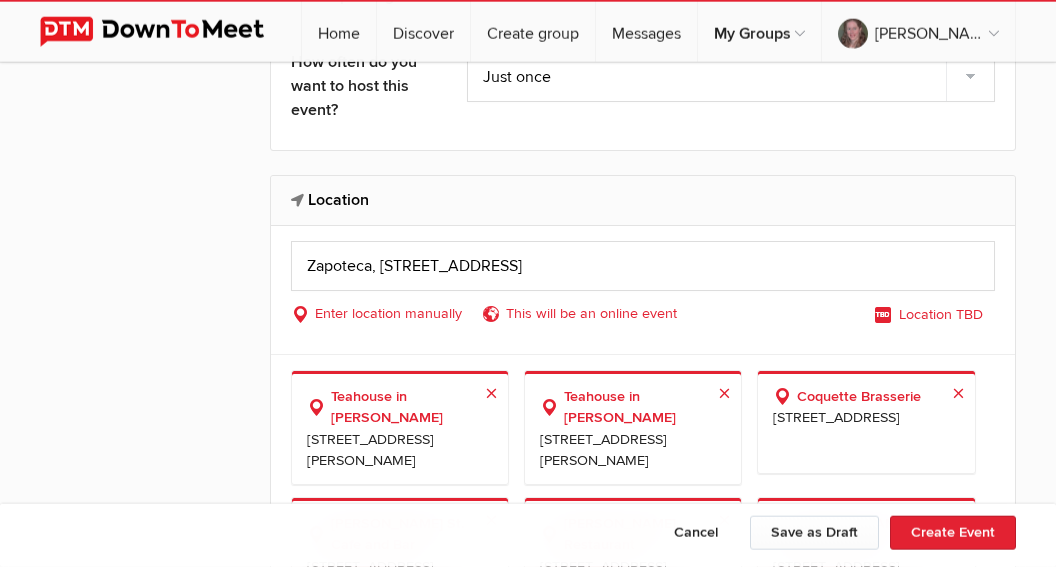 select on "Canada" 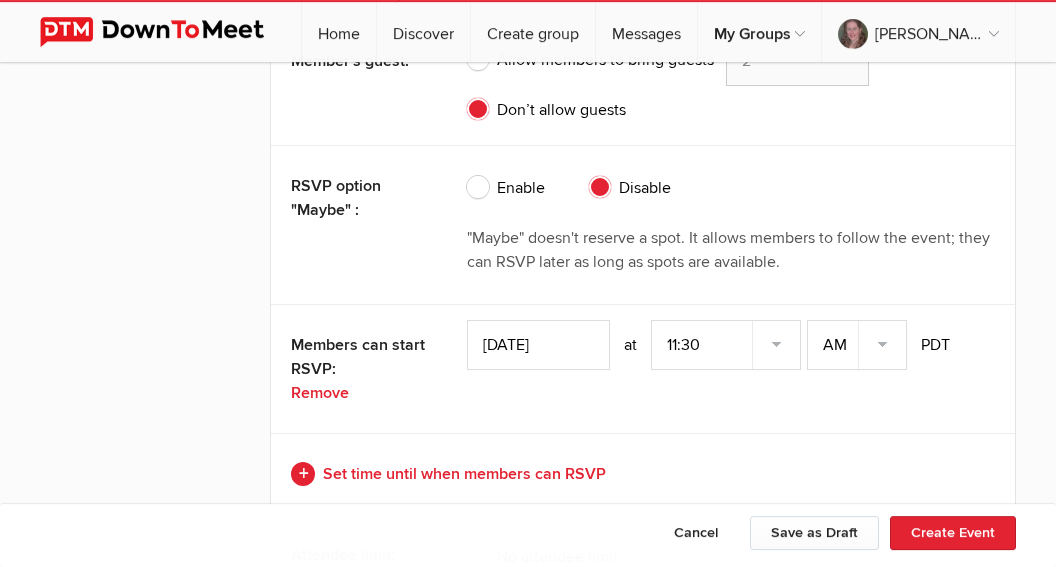 scroll, scrollTop: 4291, scrollLeft: 0, axis: vertical 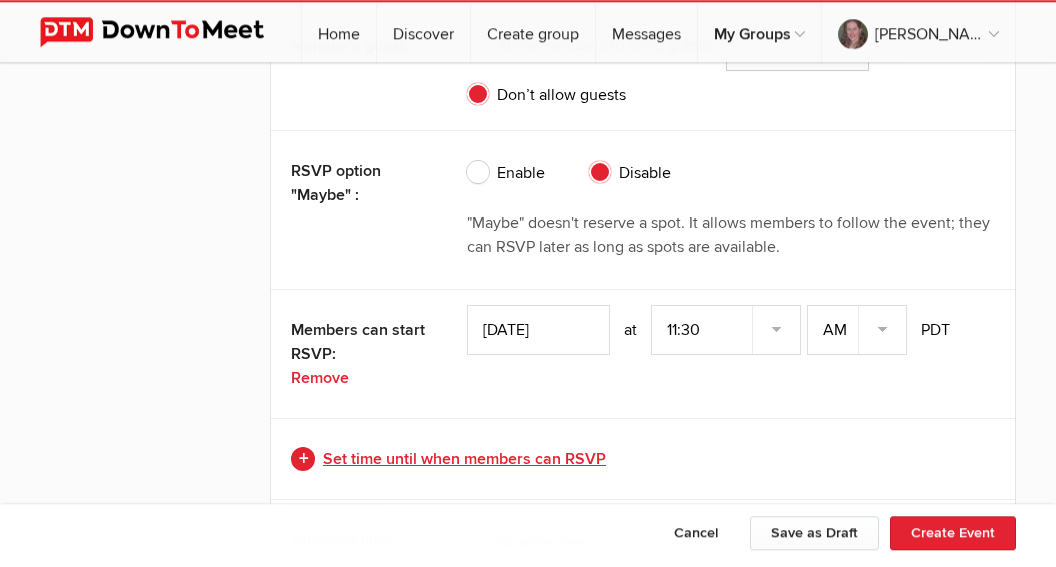 click on "Set time until when members can RSVP" 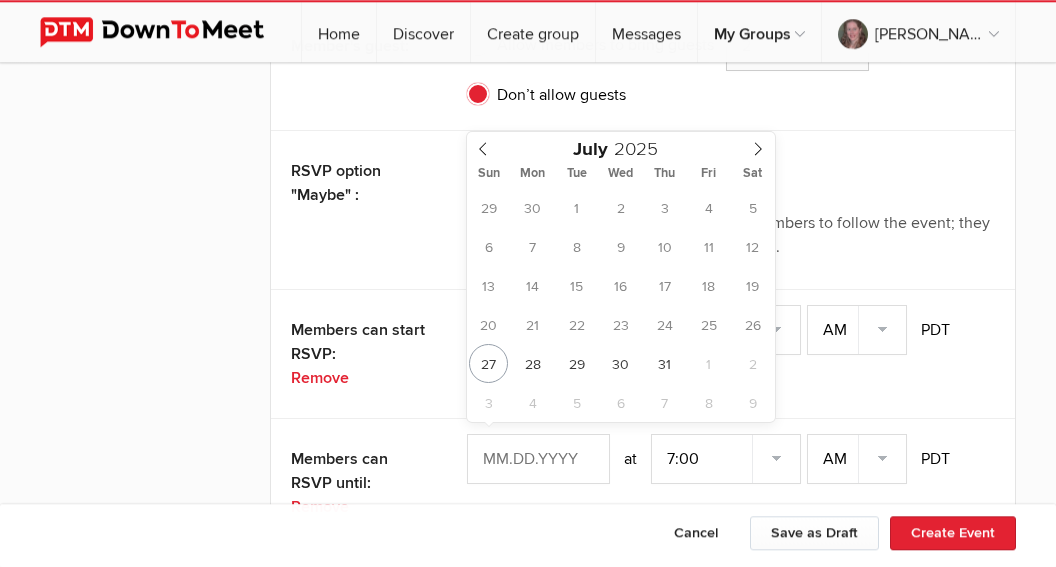 click at bounding box center (538, 459) 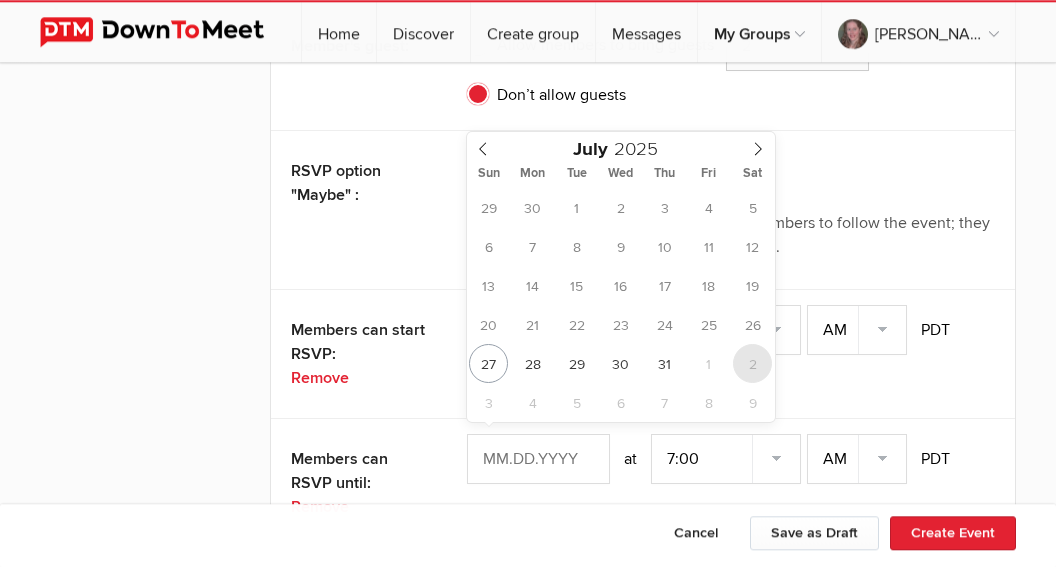 type on "Aug 02, 2025" 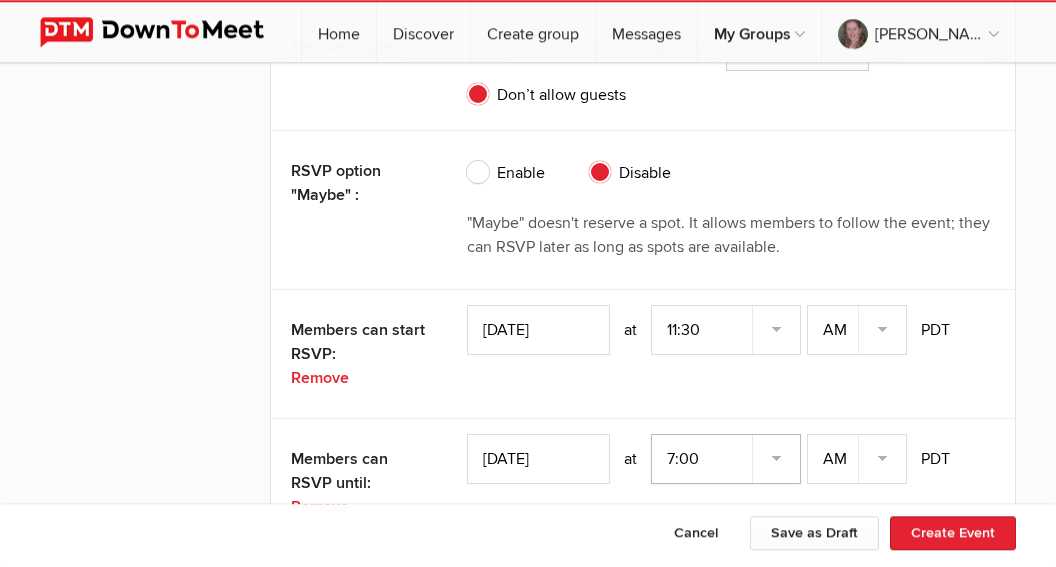 click on "7:00 7:15 7:30 7:45 8:00 8:15 8:30 8:45 9:00 9:15 9:30 9:45 10:00 10:15 10:30 10:45 11:00 11:15 11:30 11:45 12:00 12:15 12:30 12:45 1:00 1:15 1:30 1:45 2:00 2:15 2:30 2:45 3:00 3:15 3:30 3:45 4:00 4:15 4:30 4:45 5:00 5:15 5:30 5:45 6:00 6:15 6:30 6:45" 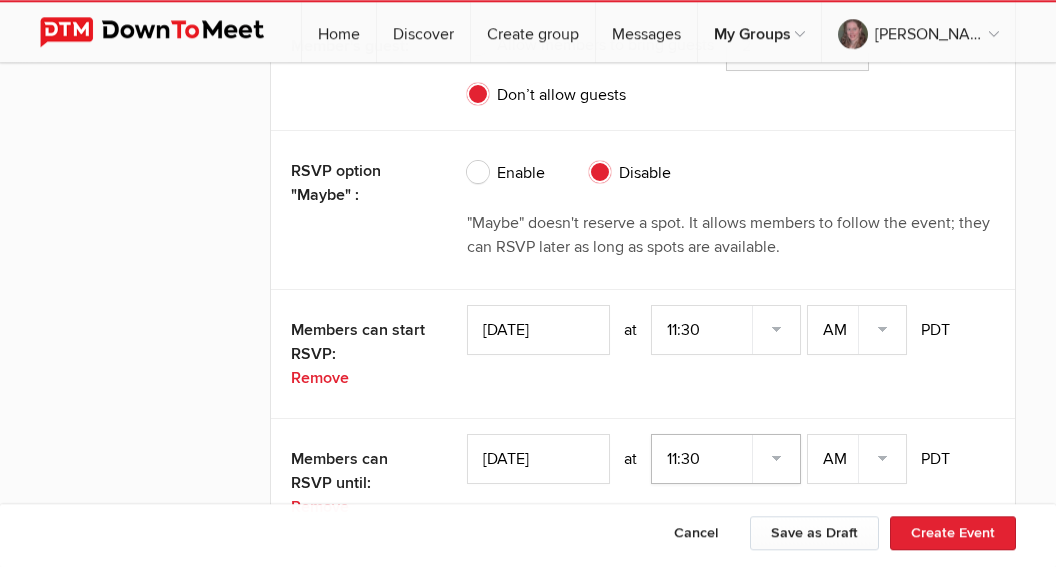 click on "11:30" 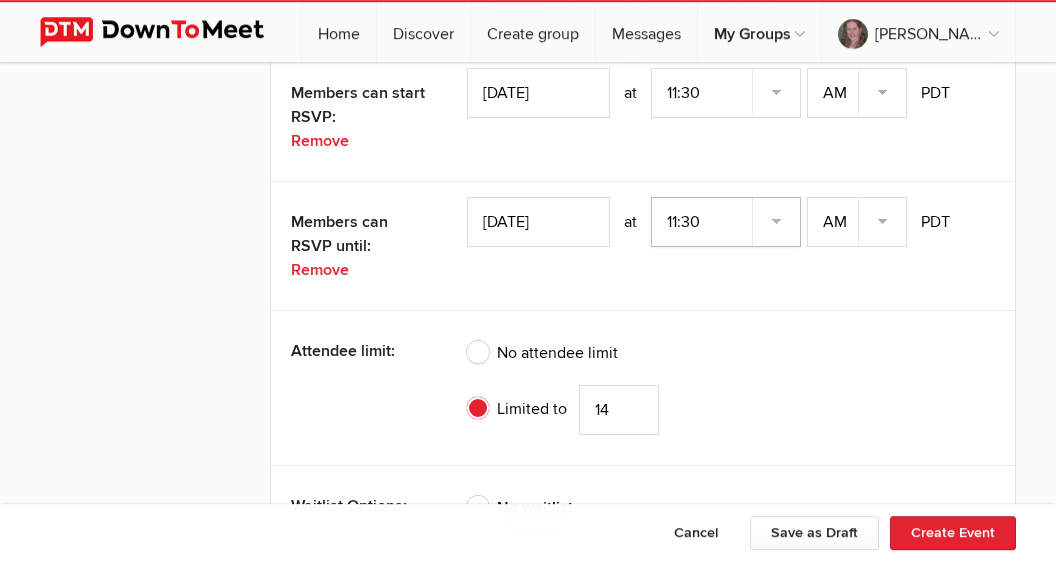 scroll, scrollTop: 4628, scrollLeft: 0, axis: vertical 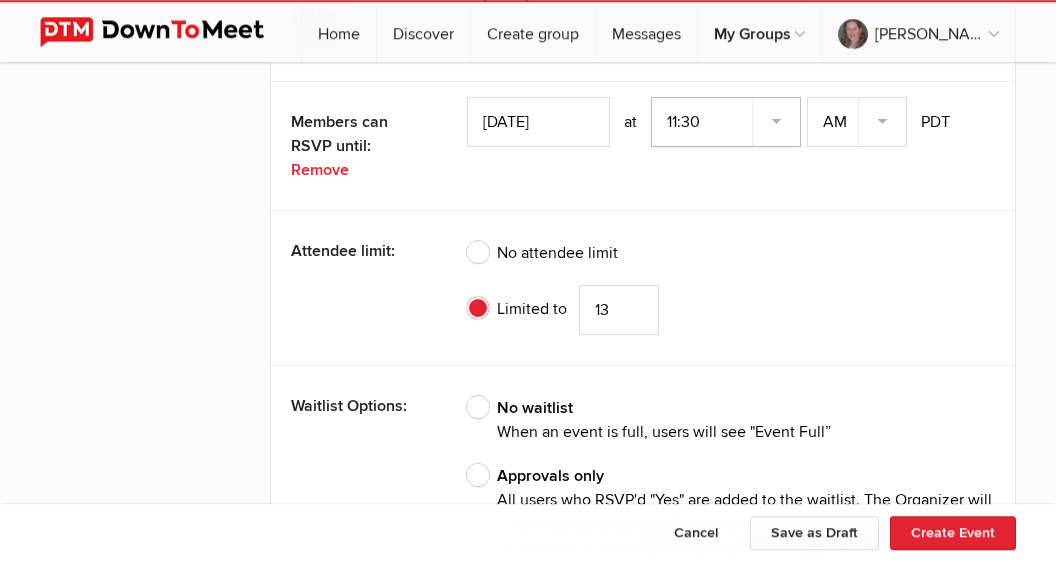 click on "13" 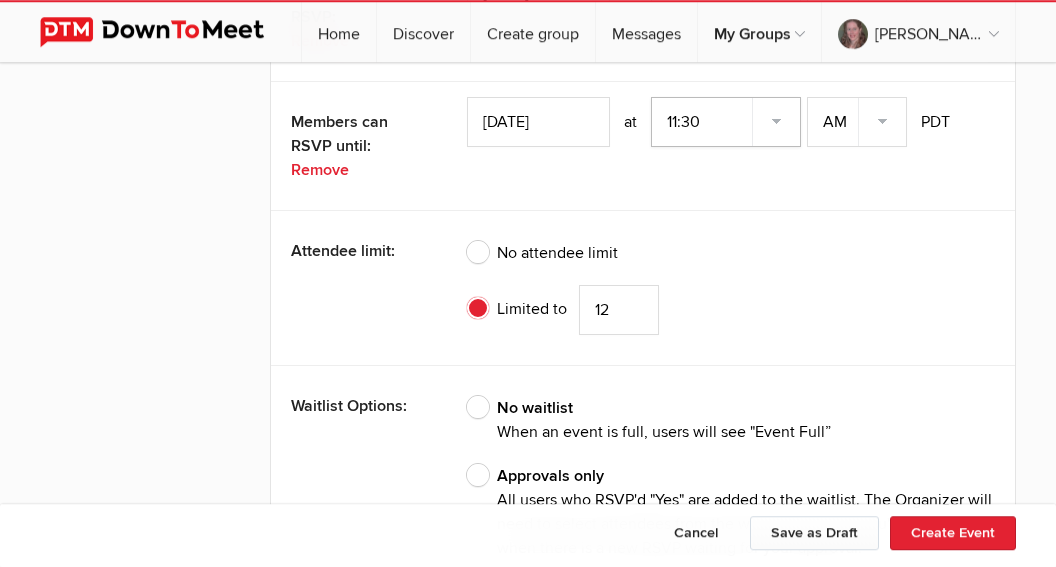 type on "12" 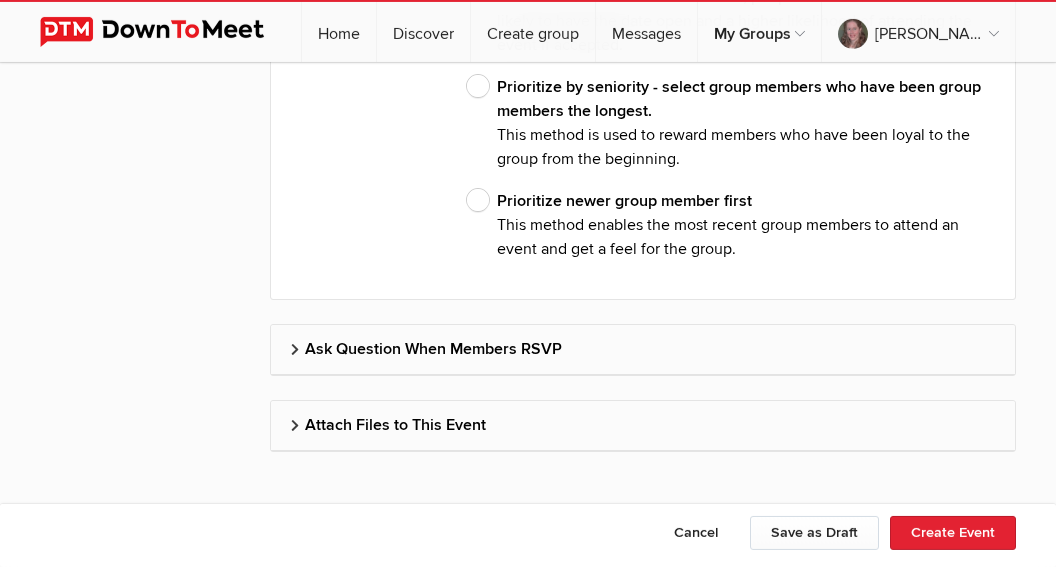 scroll, scrollTop: 5590, scrollLeft: 0, axis: vertical 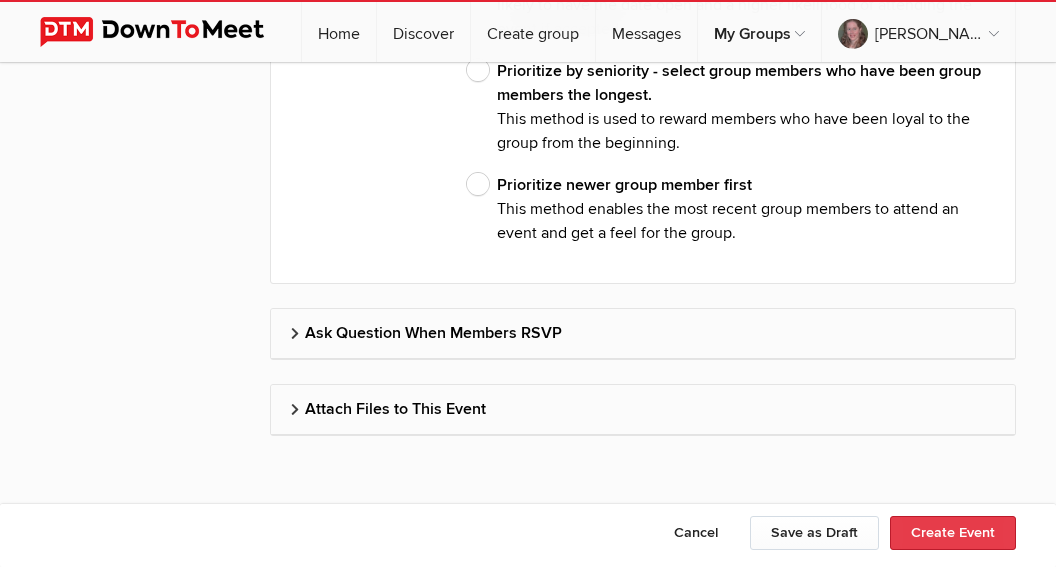 click on "Create Event" 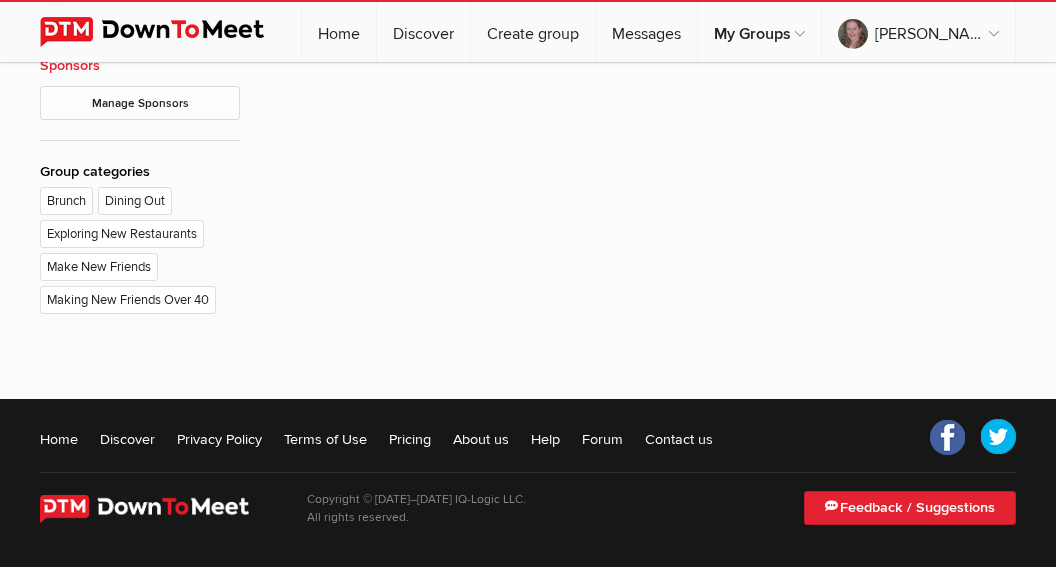 scroll, scrollTop: 0, scrollLeft: 0, axis: both 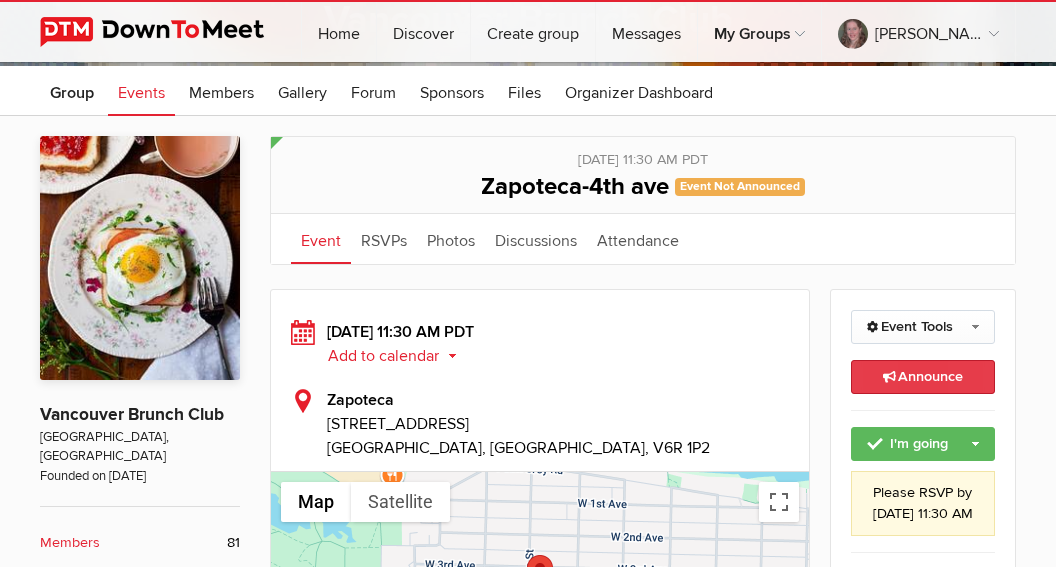 click on "Announce
This announcement goes out to all group members. Additionally, three event reminders will be sent (one month, one week, and one day) before the event to group members who didn't RSVP'd “No."
If the group is new, it's always a good idea to invite people to the group. The invitation buttons are provided for Facebook, Twitter, LinkedIn, email, etc. If you are an existing group organizer, click the "Copy Link" button to copy the link to your old group." 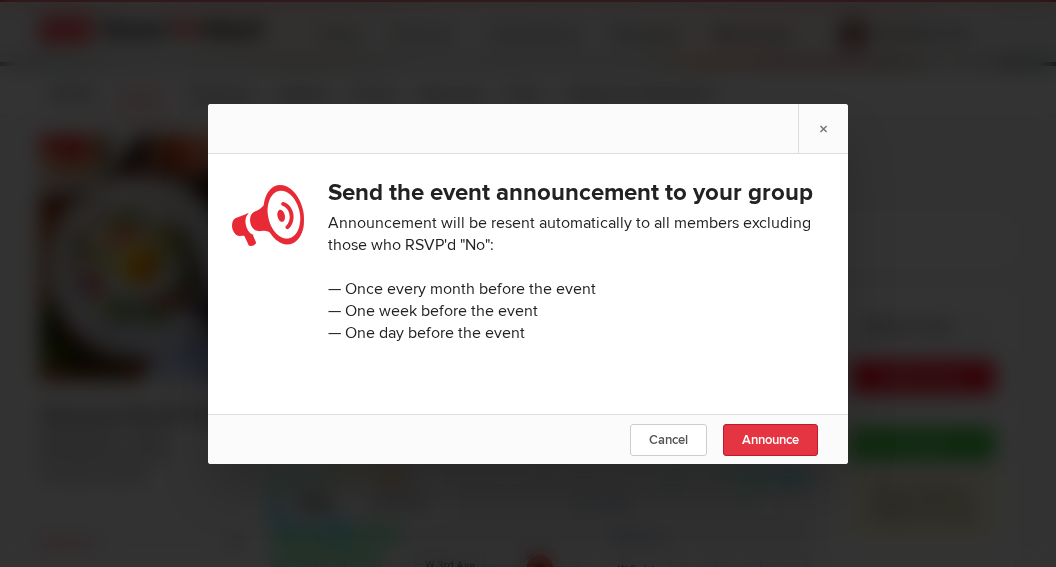 click on "Announce" 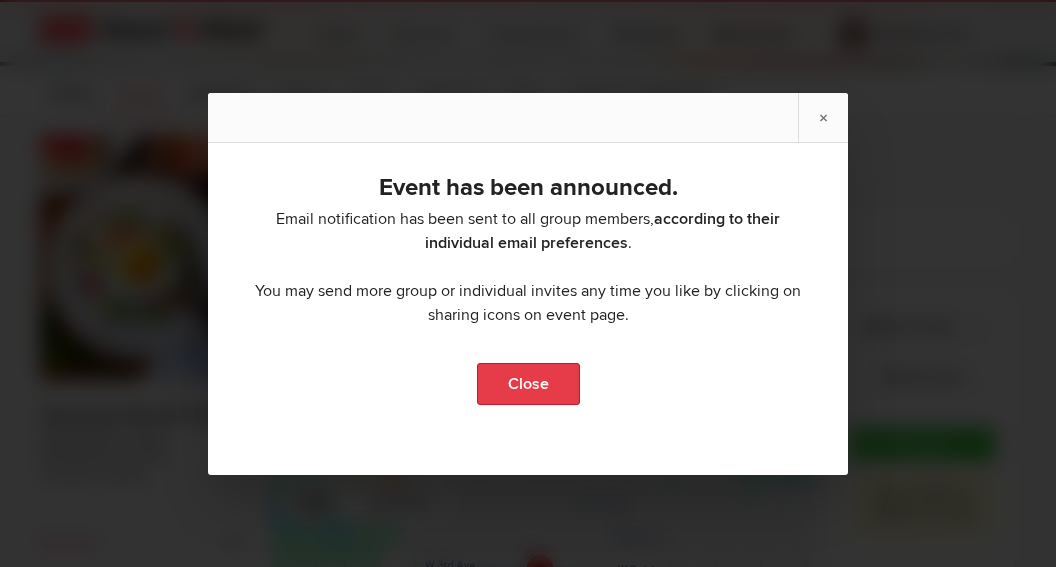 click on "Close" 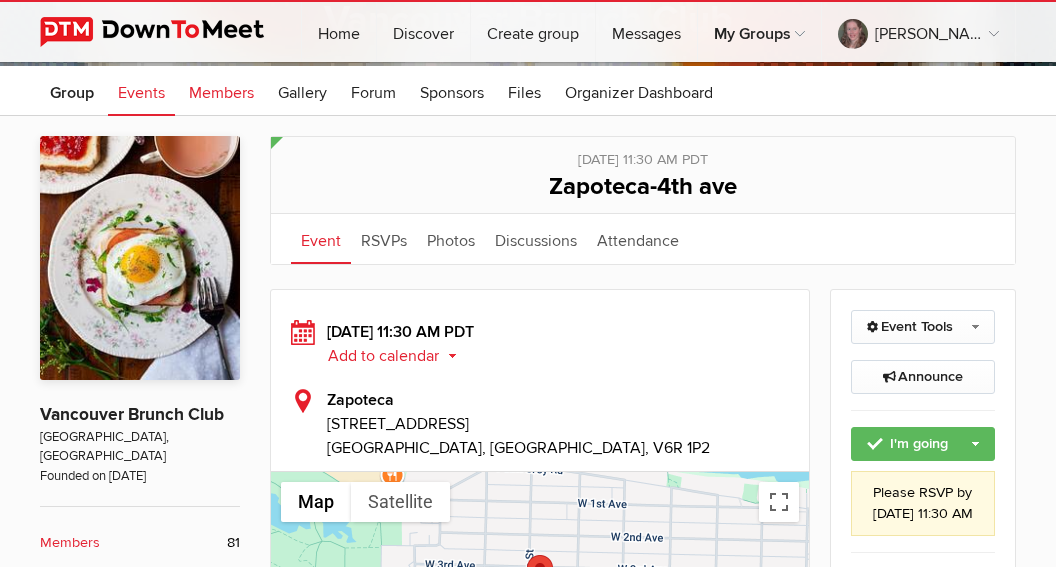 click on "Members" 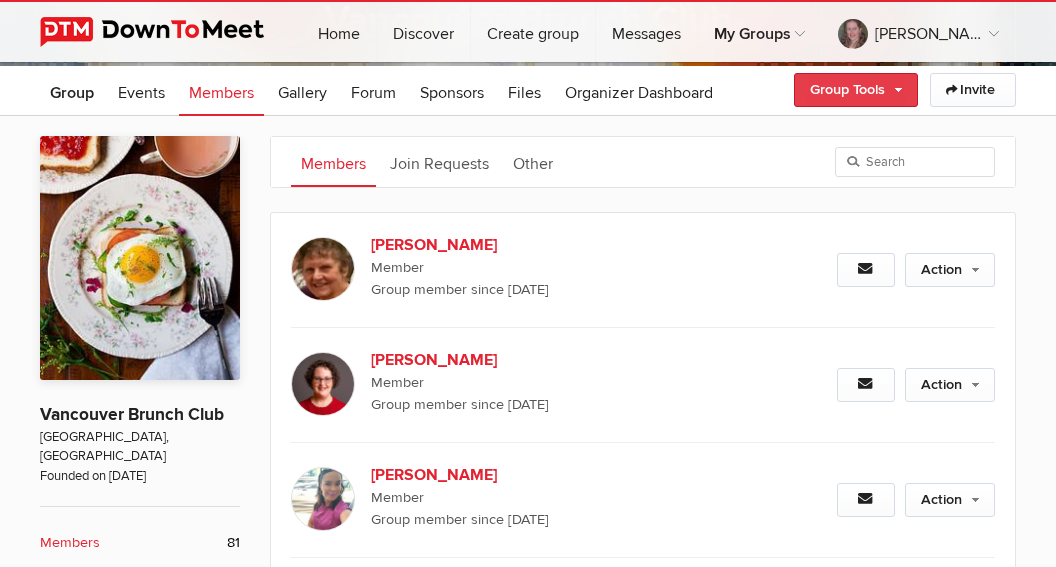 click on "Group Tools" 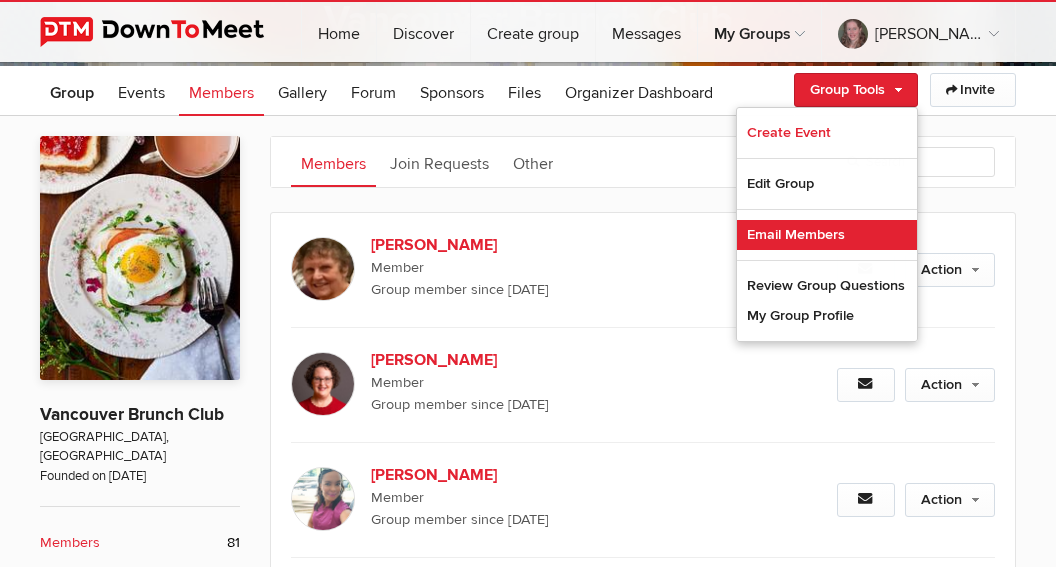 click on "Email Members" 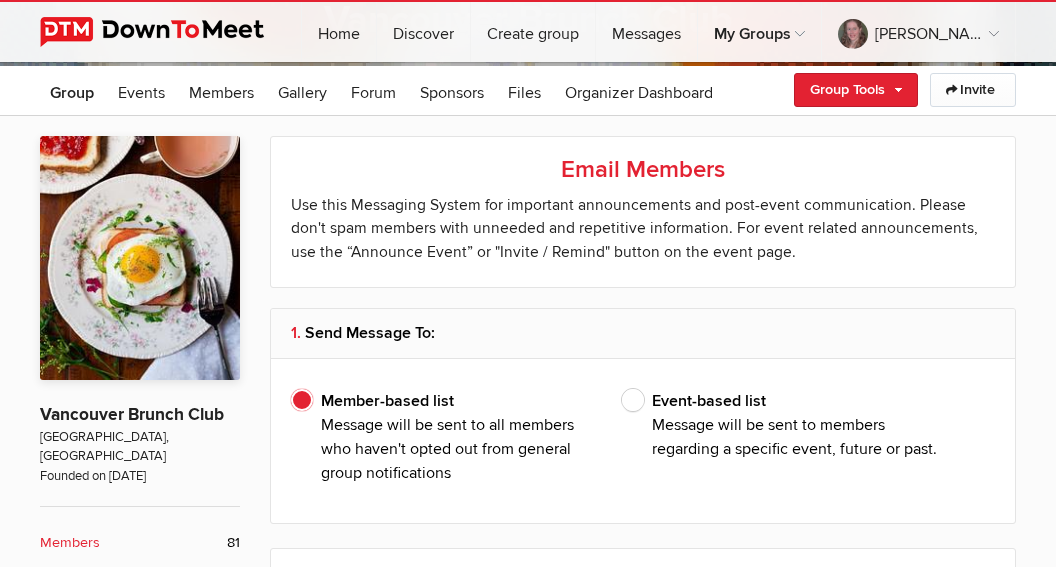 type on "[PERSON_NAME]" 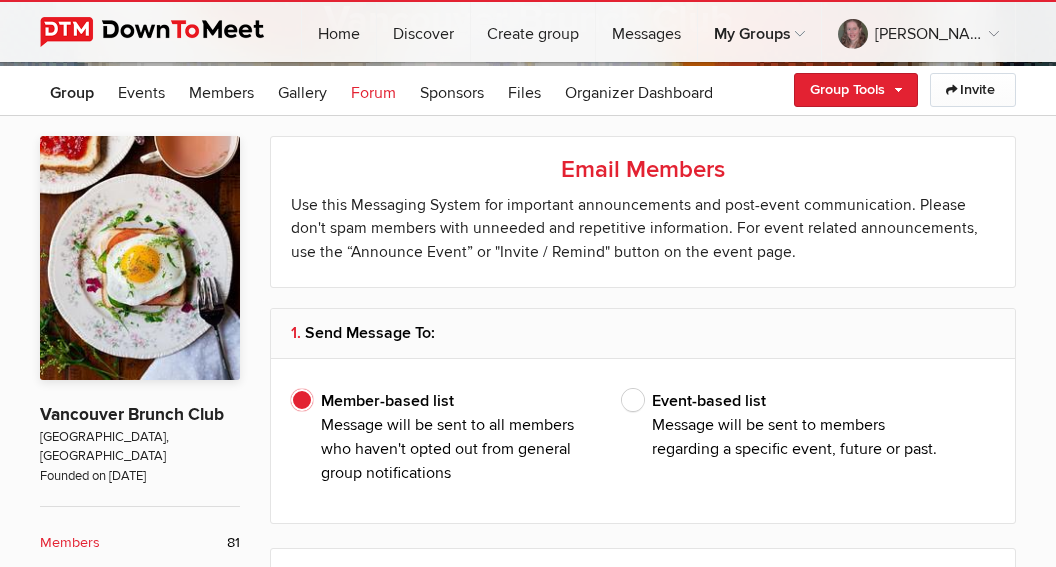 scroll, scrollTop: 0, scrollLeft: 0, axis: both 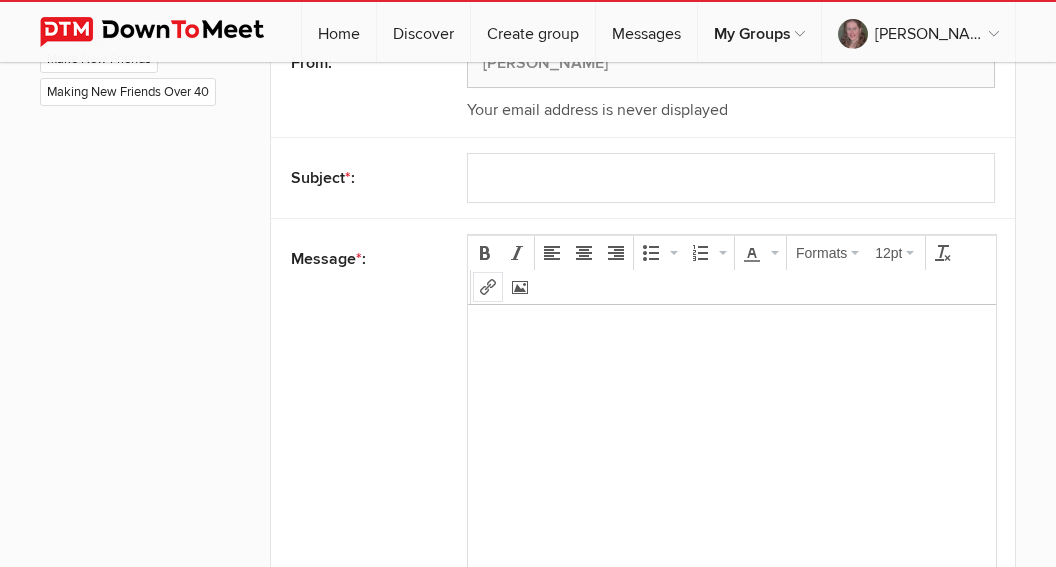 click at bounding box center [488, 287] 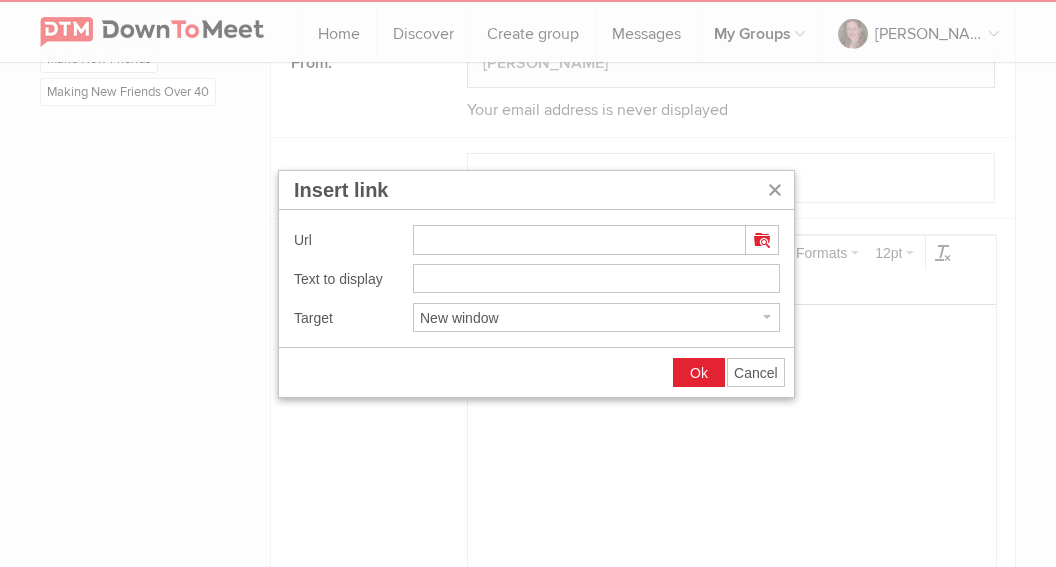 type on "https://www.downtomeet.com/Vancouver-Brunch-Club/Zapoteca-4th-ave-1780282" 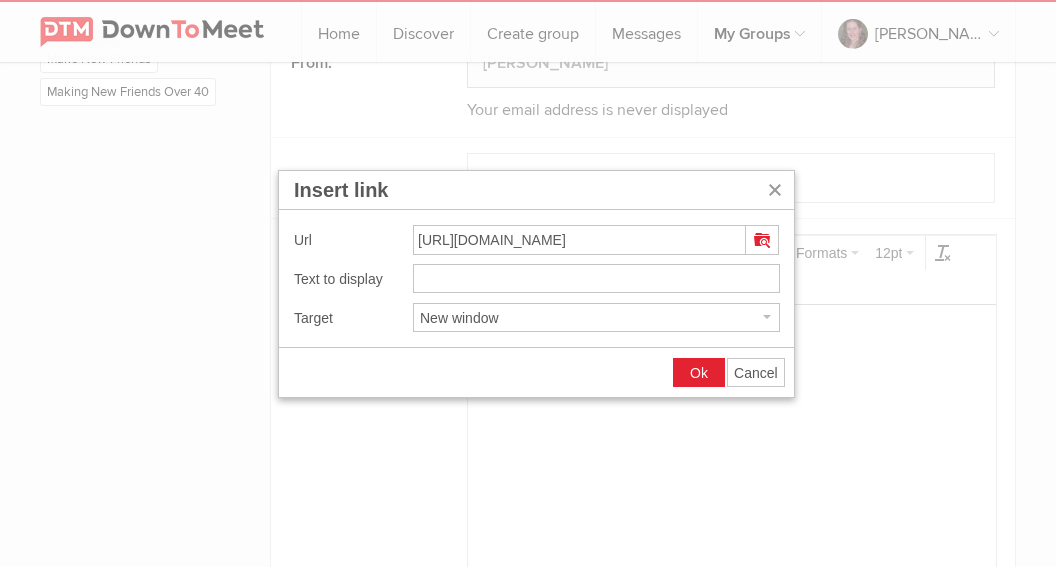 type on "https://www.downtomeet.com/Vancouver-Brunch-Club/Zapoteca-4th-ave-1780282" 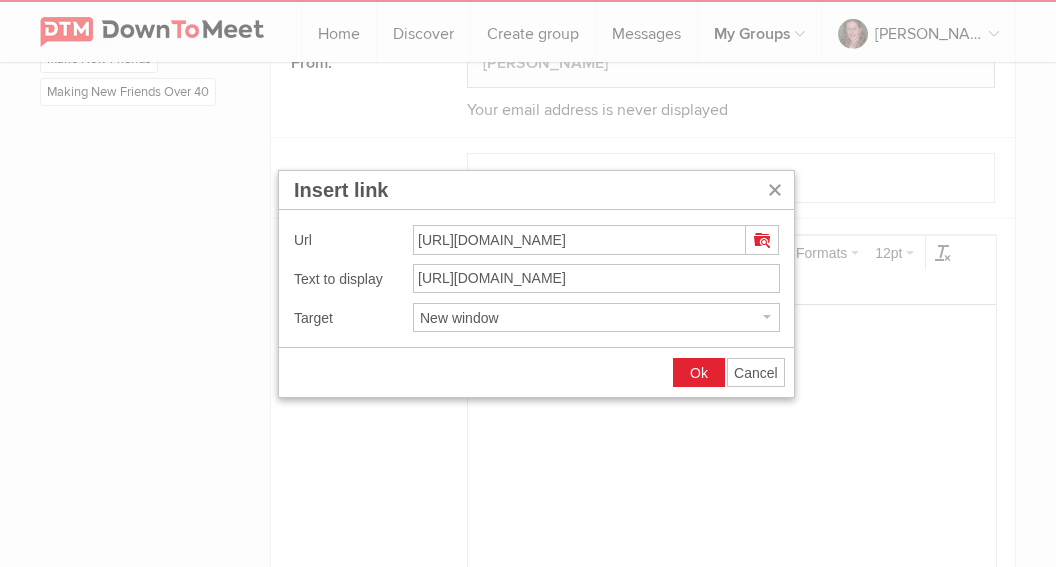 scroll, scrollTop: 0, scrollLeft: 184, axis: horizontal 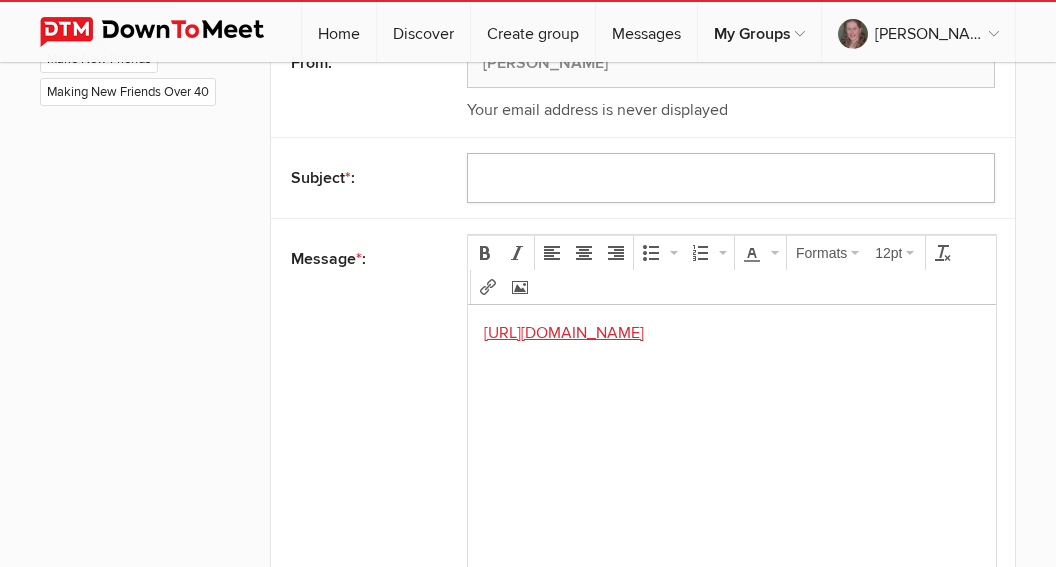 click 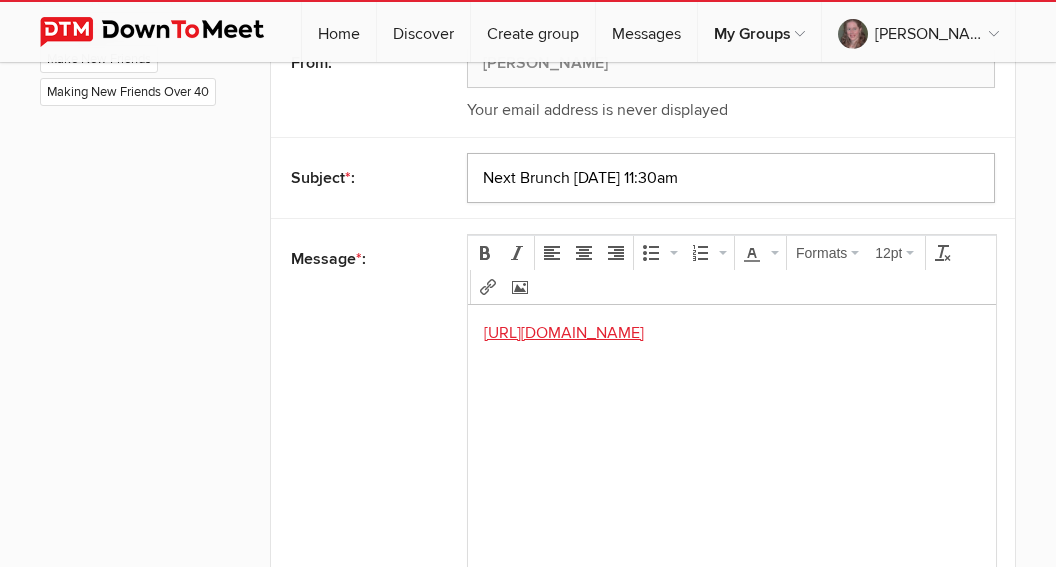 click on "Next Brunch Sunday July 27 at 11:30am" 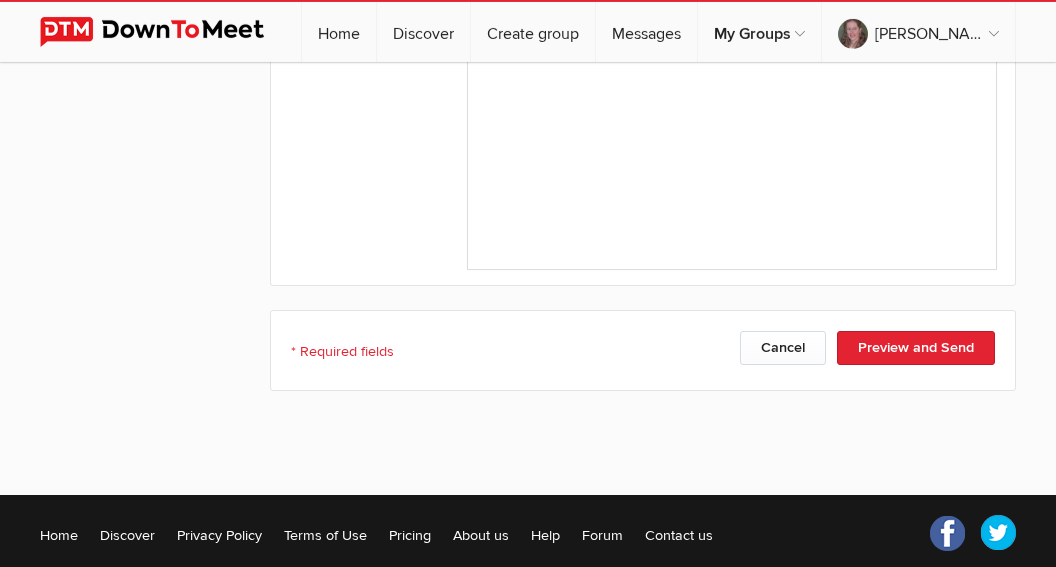 scroll, scrollTop: 1655, scrollLeft: 0, axis: vertical 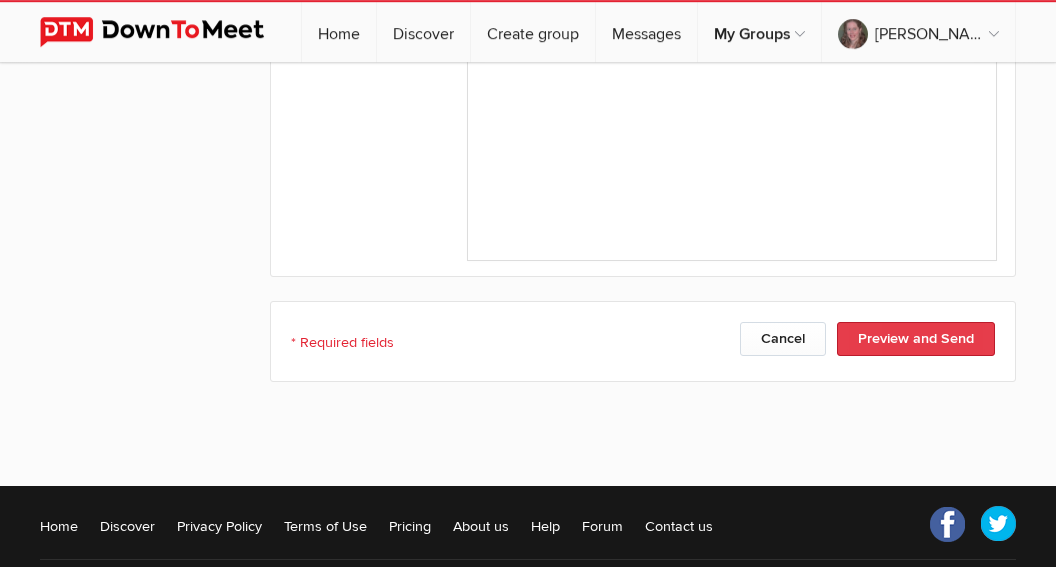 type on "Next Brunch Sunday Aug 3rd at 11:30am" 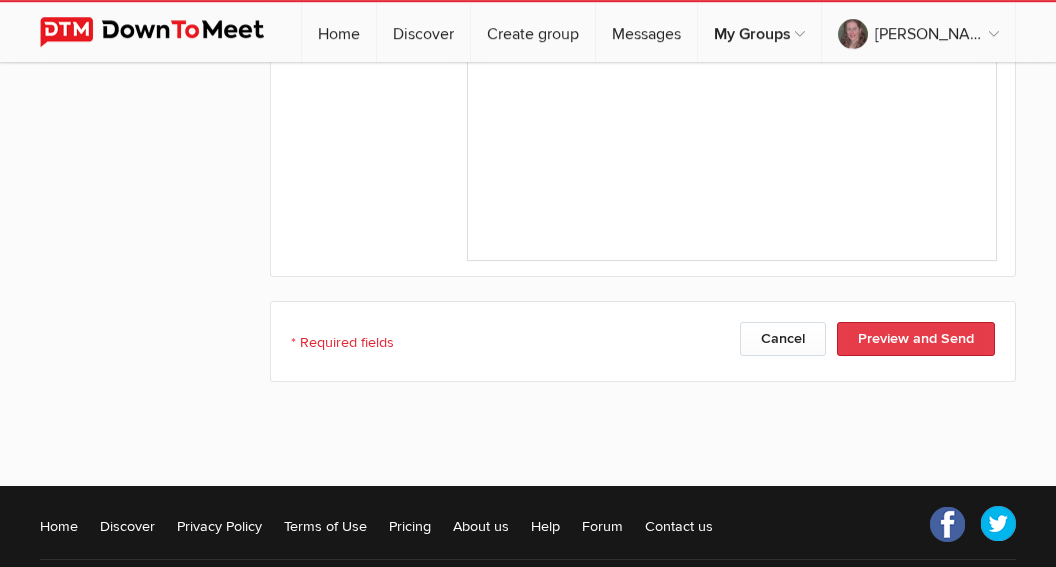 click on "Preview and Send" 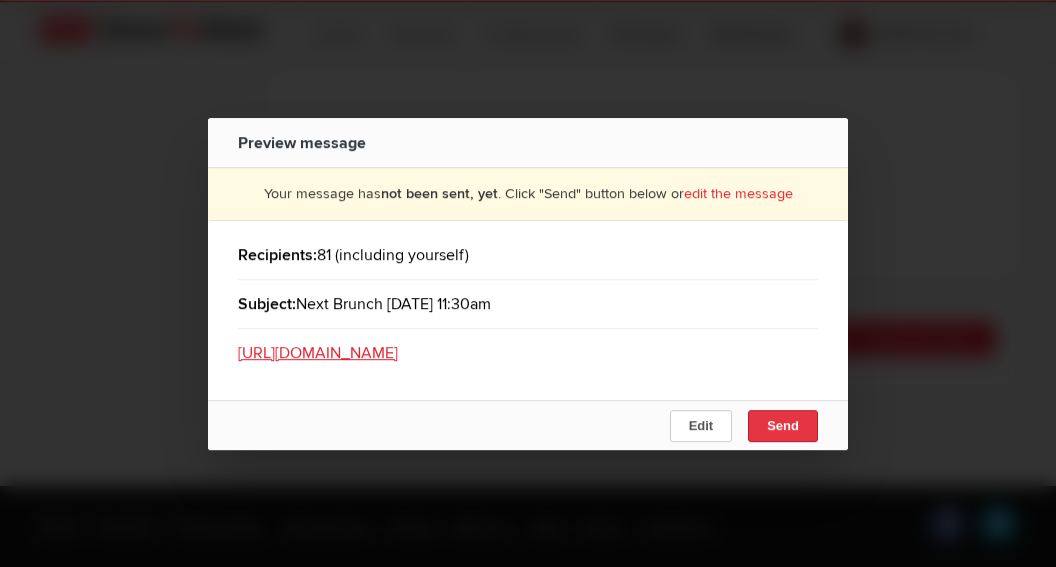 click on "Send" 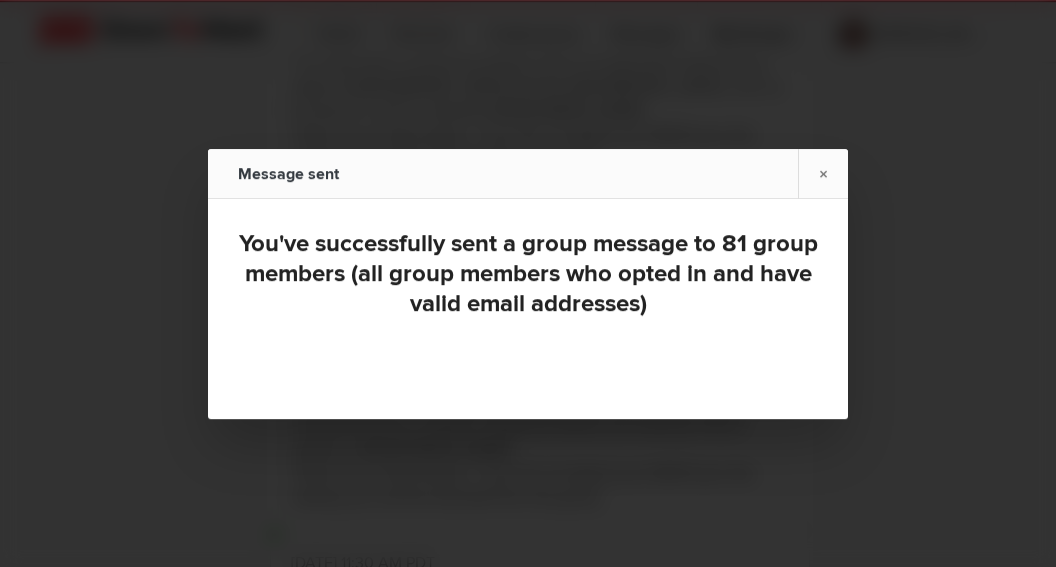 scroll, scrollTop: 0, scrollLeft: 0, axis: both 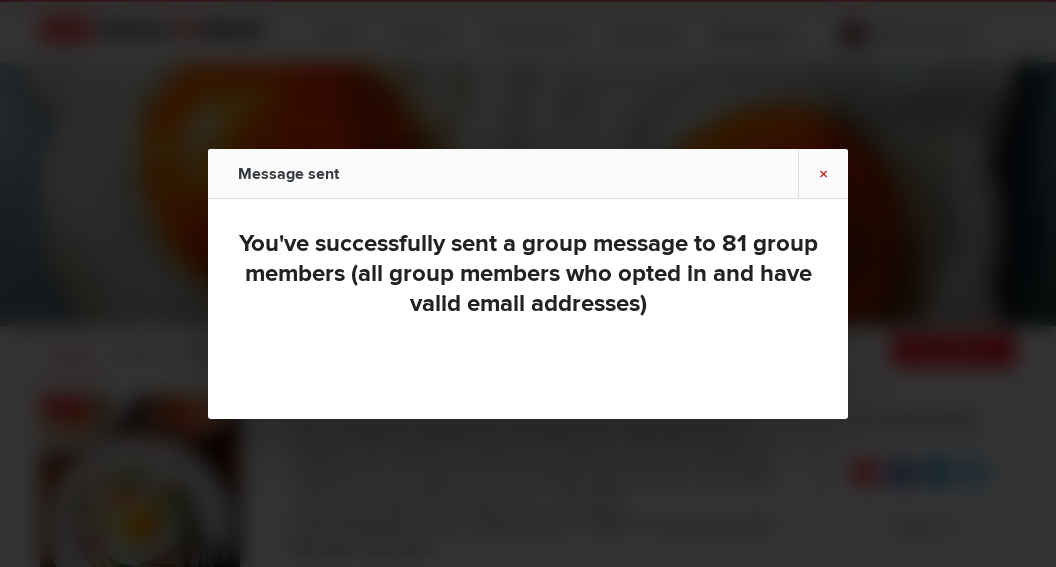 click on "×" 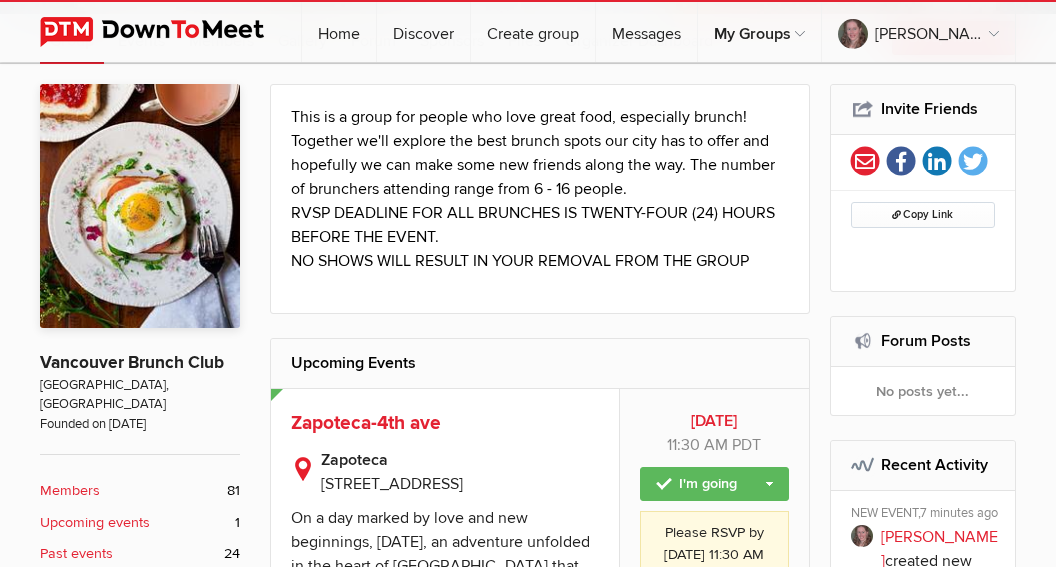 scroll, scrollTop: 364, scrollLeft: 0, axis: vertical 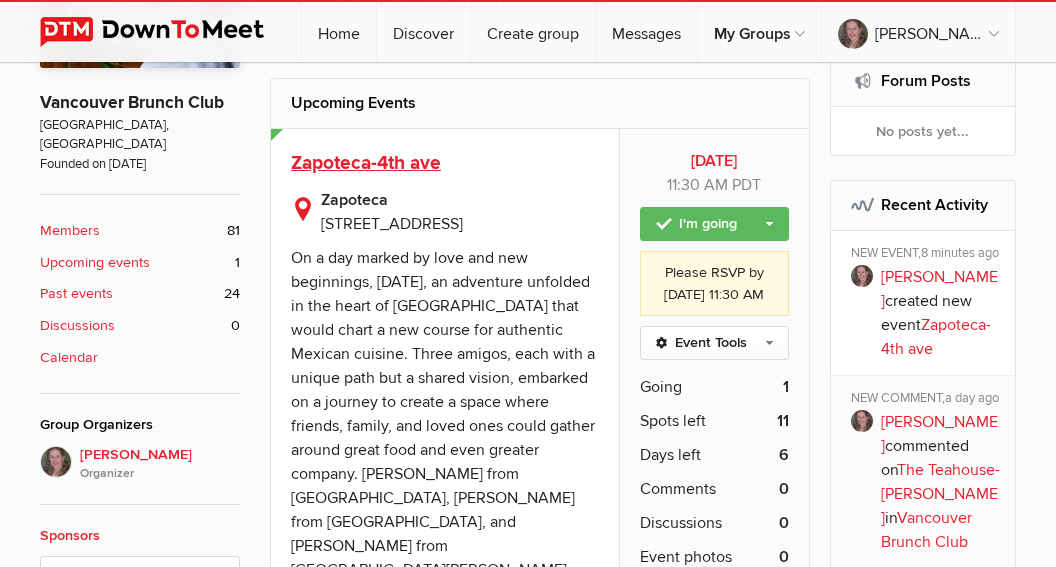 click on "Zapoteca-4th ave" 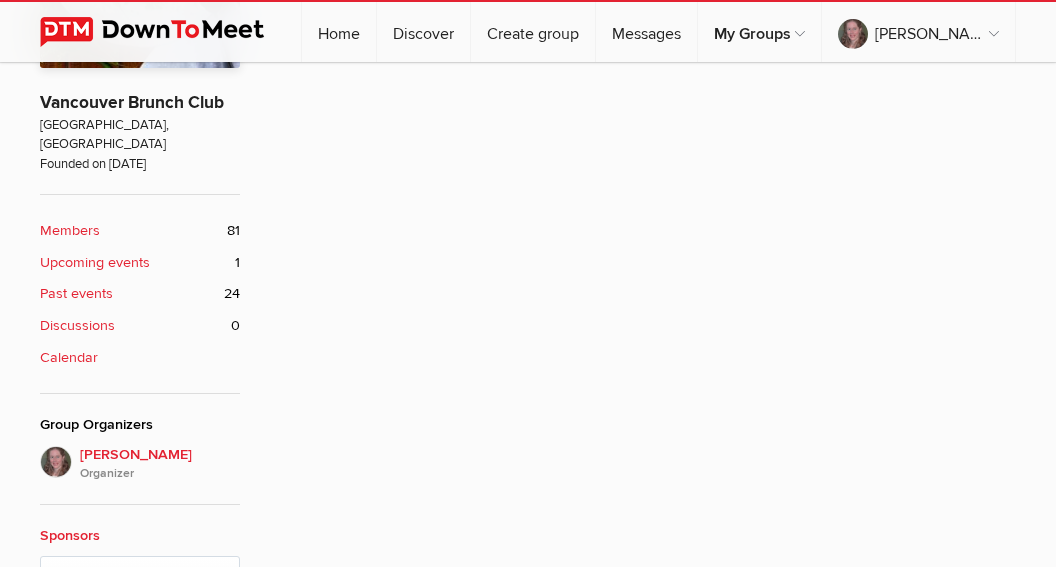 scroll, scrollTop: 0, scrollLeft: 0, axis: both 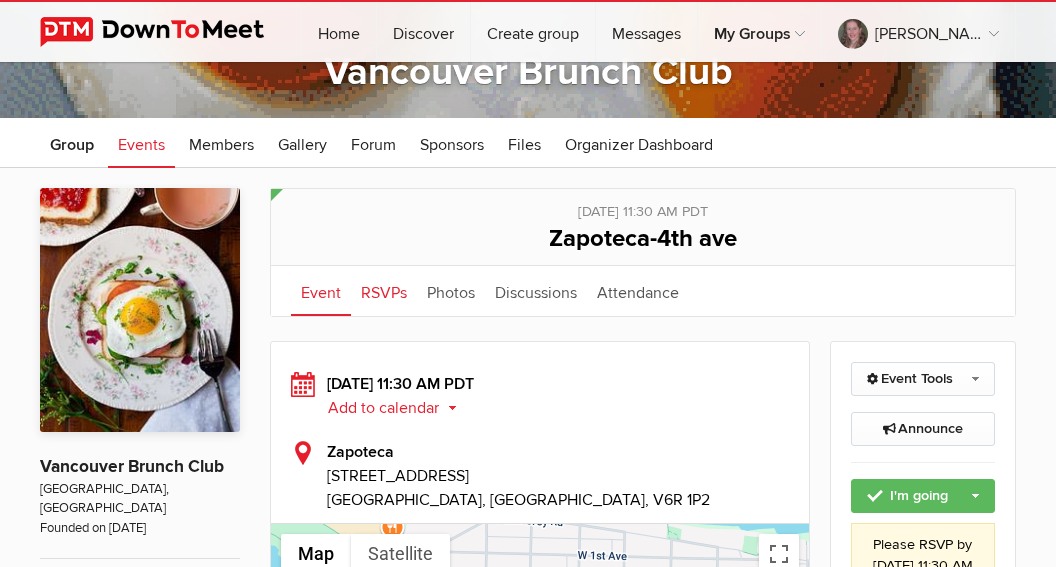 click on "RSVPs" 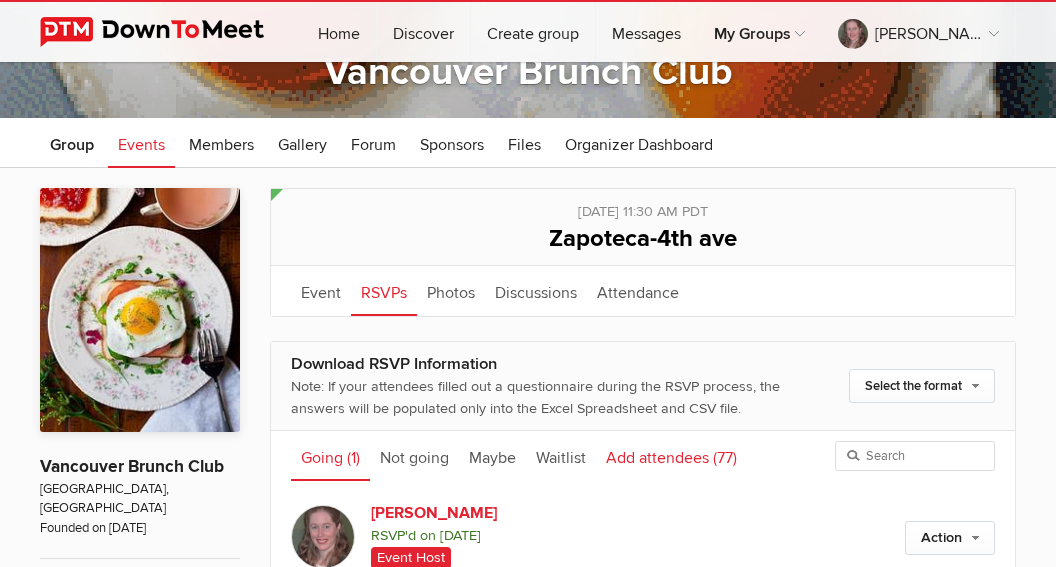 click on "Add attendees
(77)" 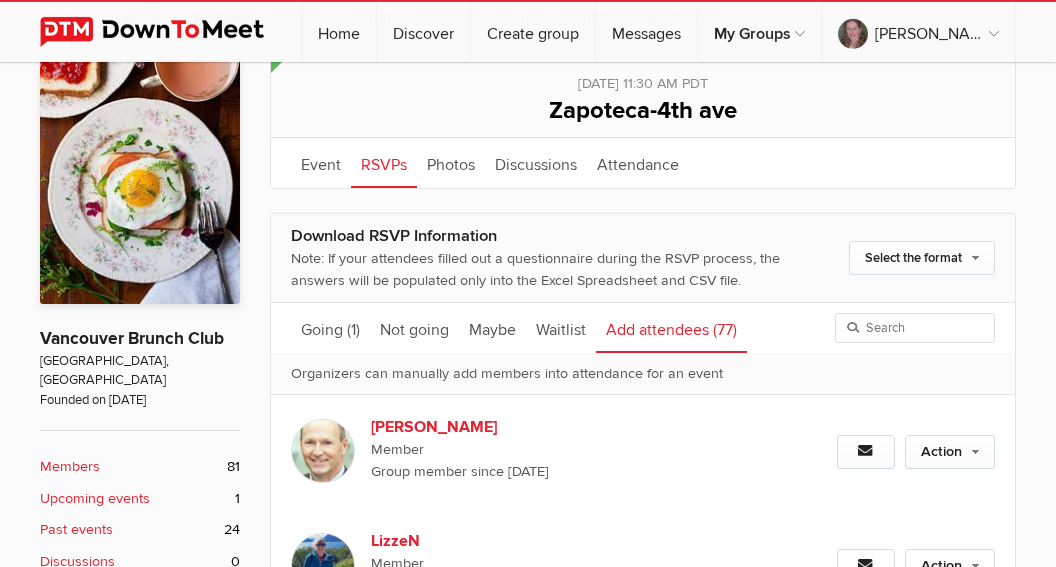 scroll, scrollTop: 364, scrollLeft: 0, axis: vertical 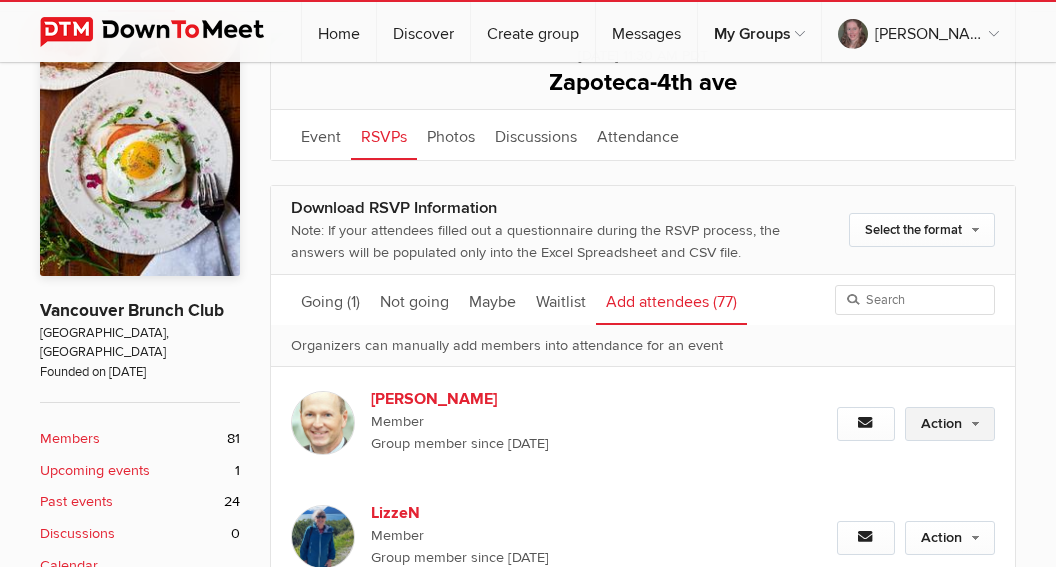click on "Action" 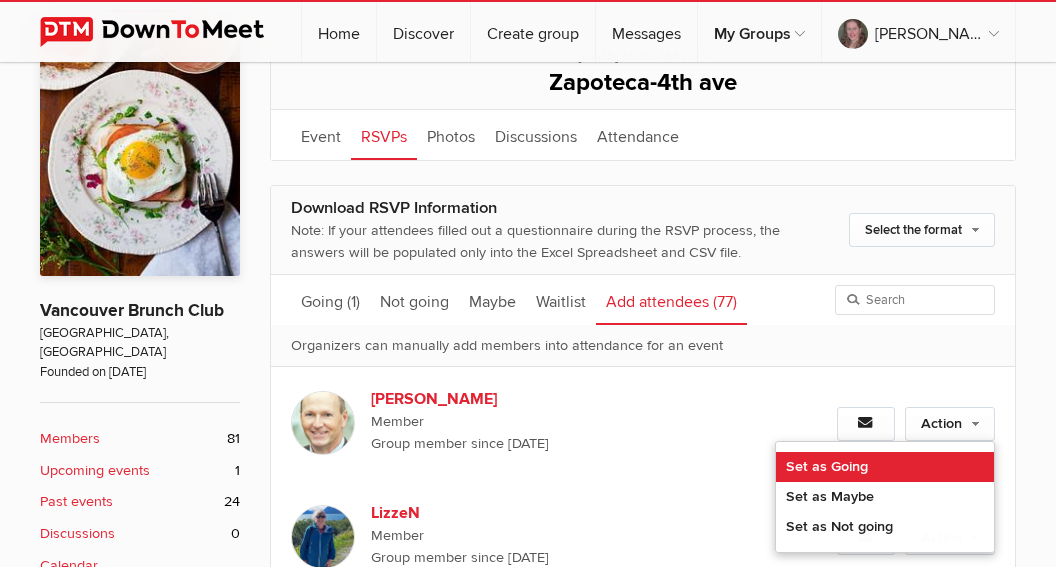 click on "Set as Going" 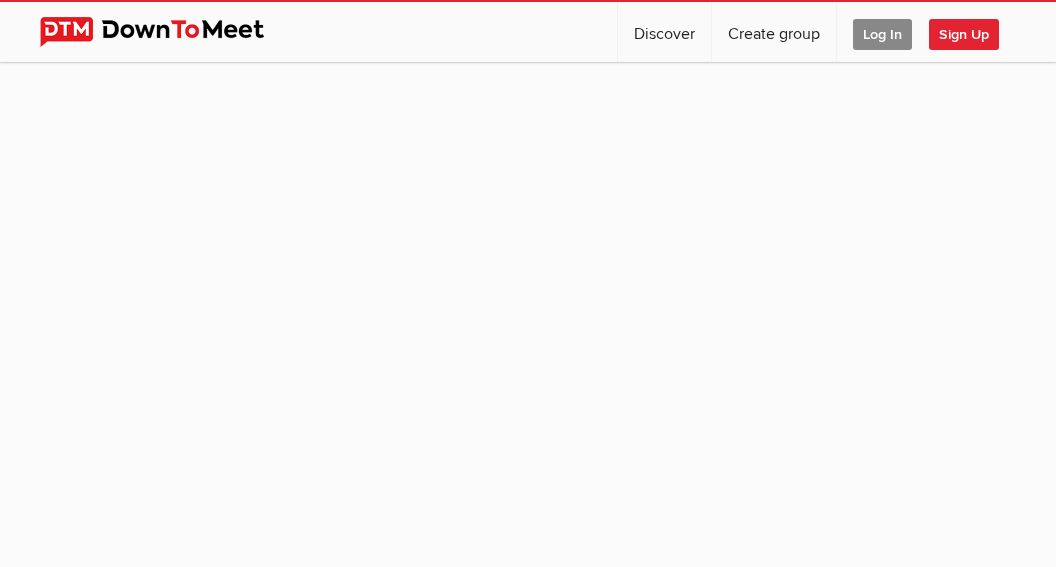 scroll, scrollTop: 0, scrollLeft: 0, axis: both 